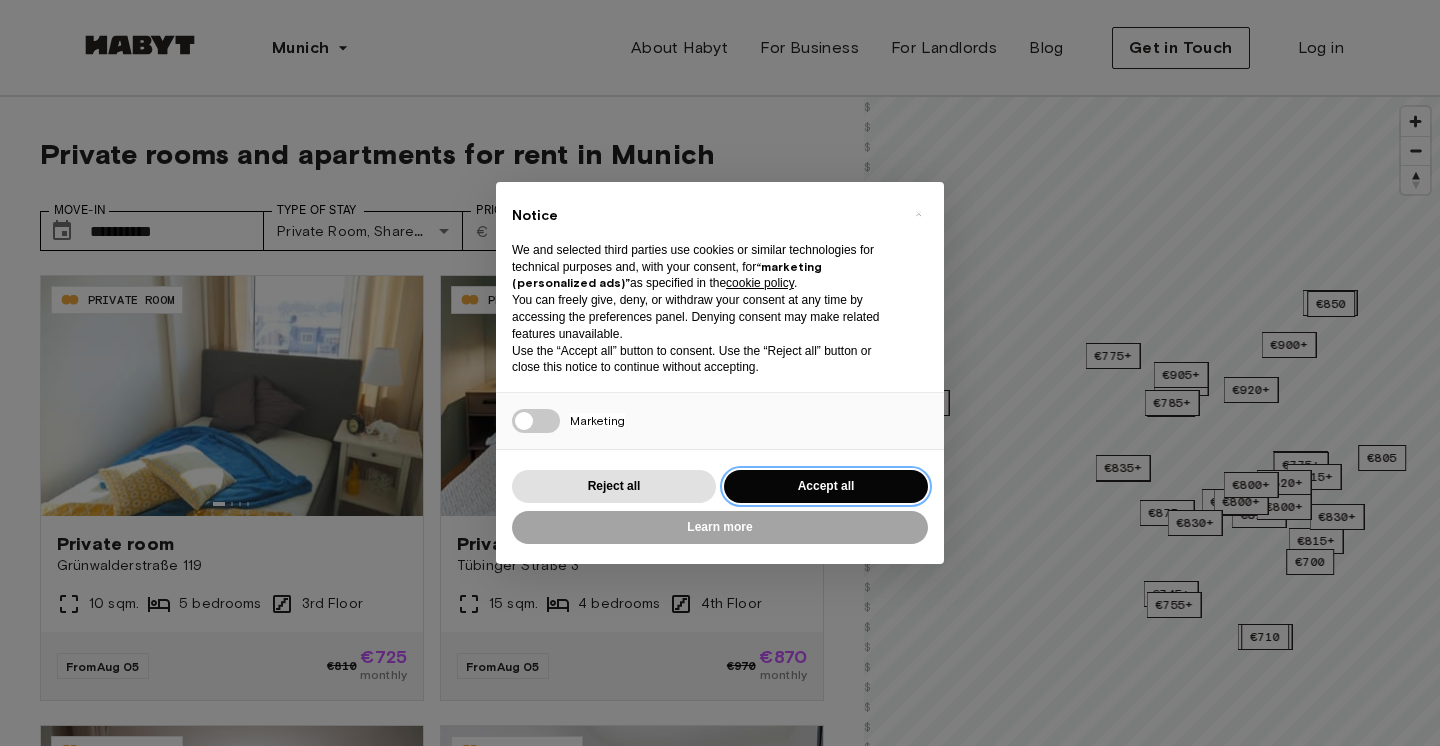 click on "Accept all" at bounding box center [826, 486] 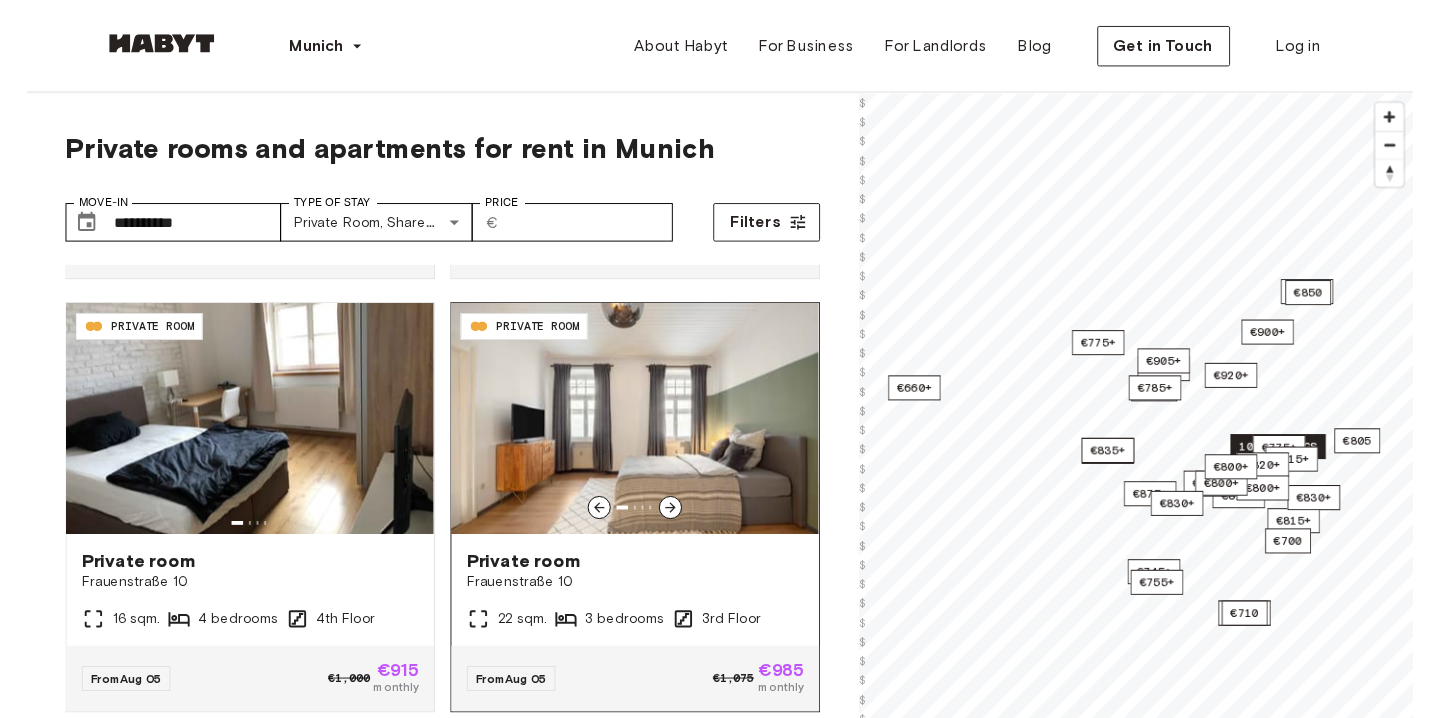 scroll, scrollTop: 1756, scrollLeft: 0, axis: vertical 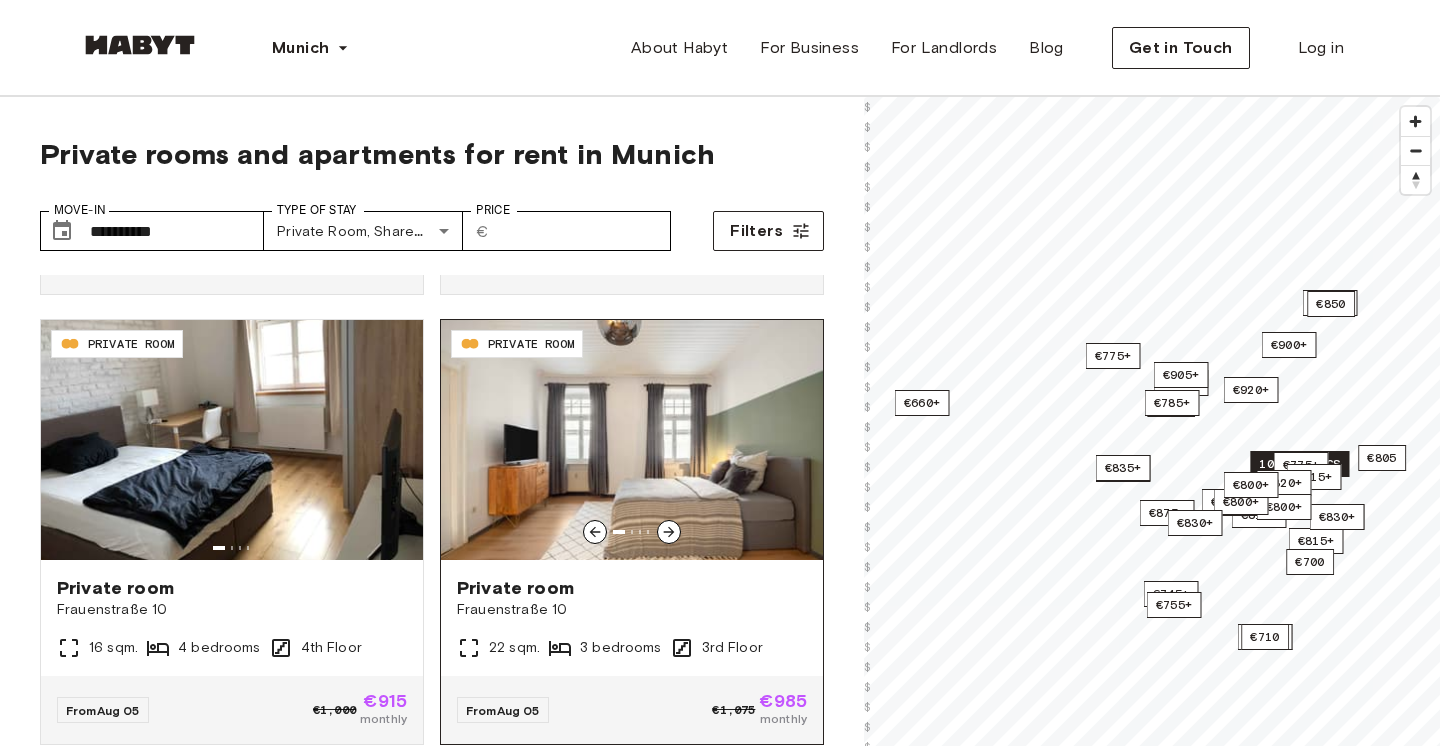click at bounding box center [669, 532] 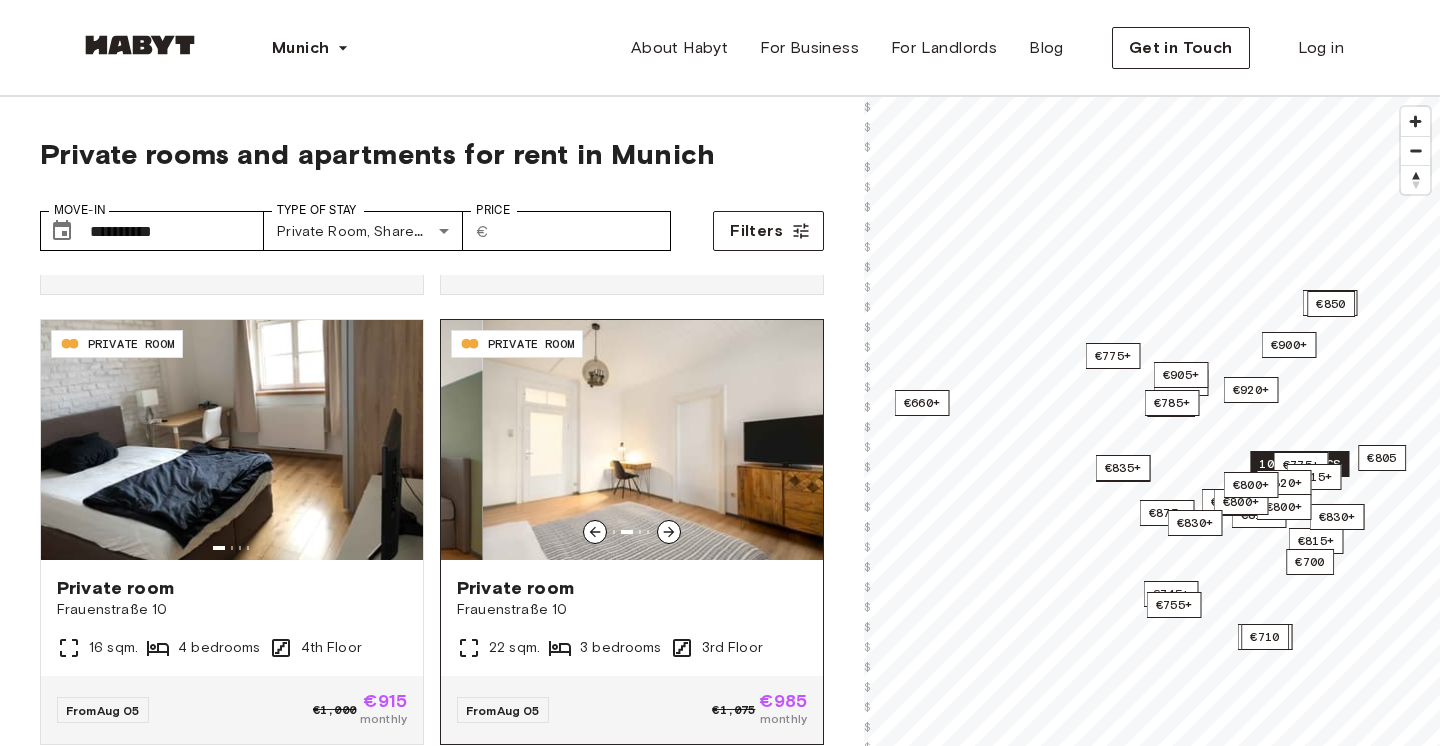 click at bounding box center [669, 532] 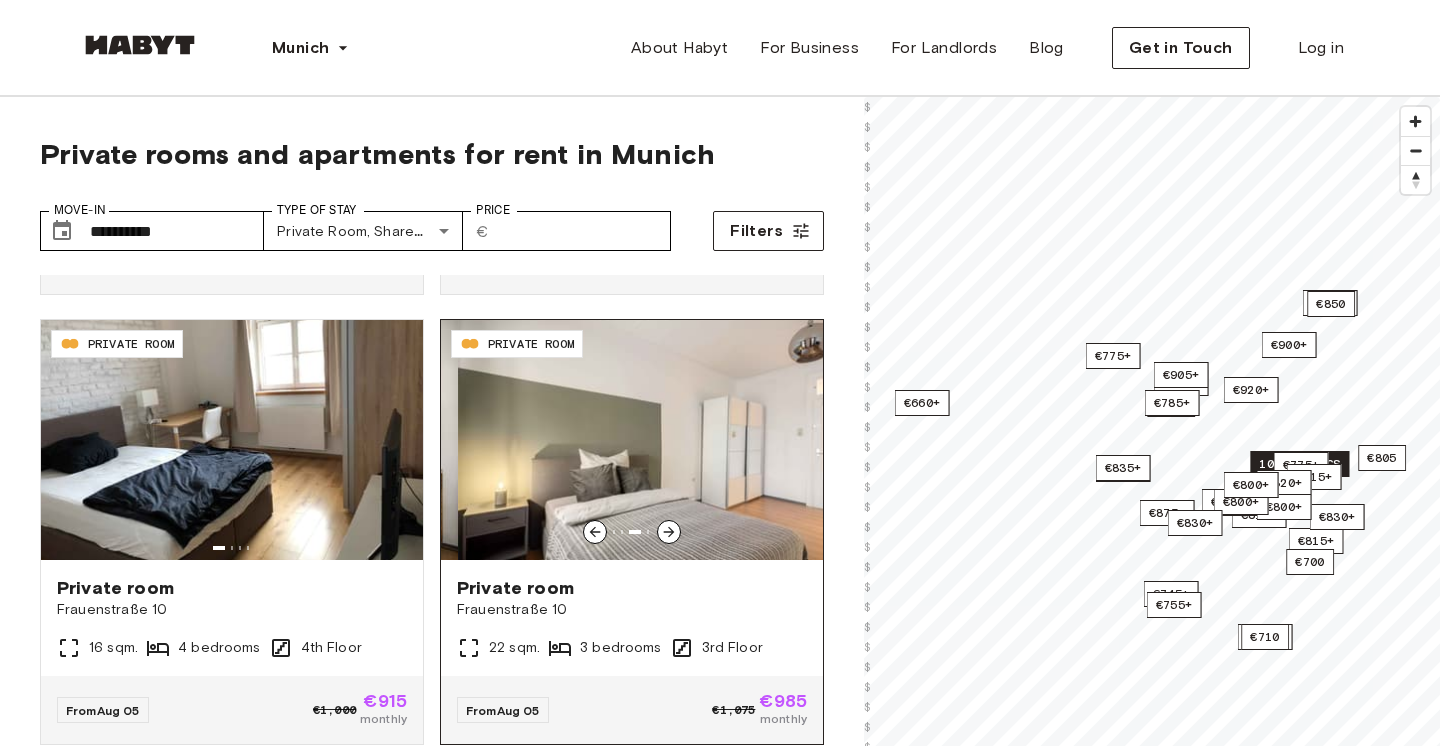click at bounding box center (669, 532) 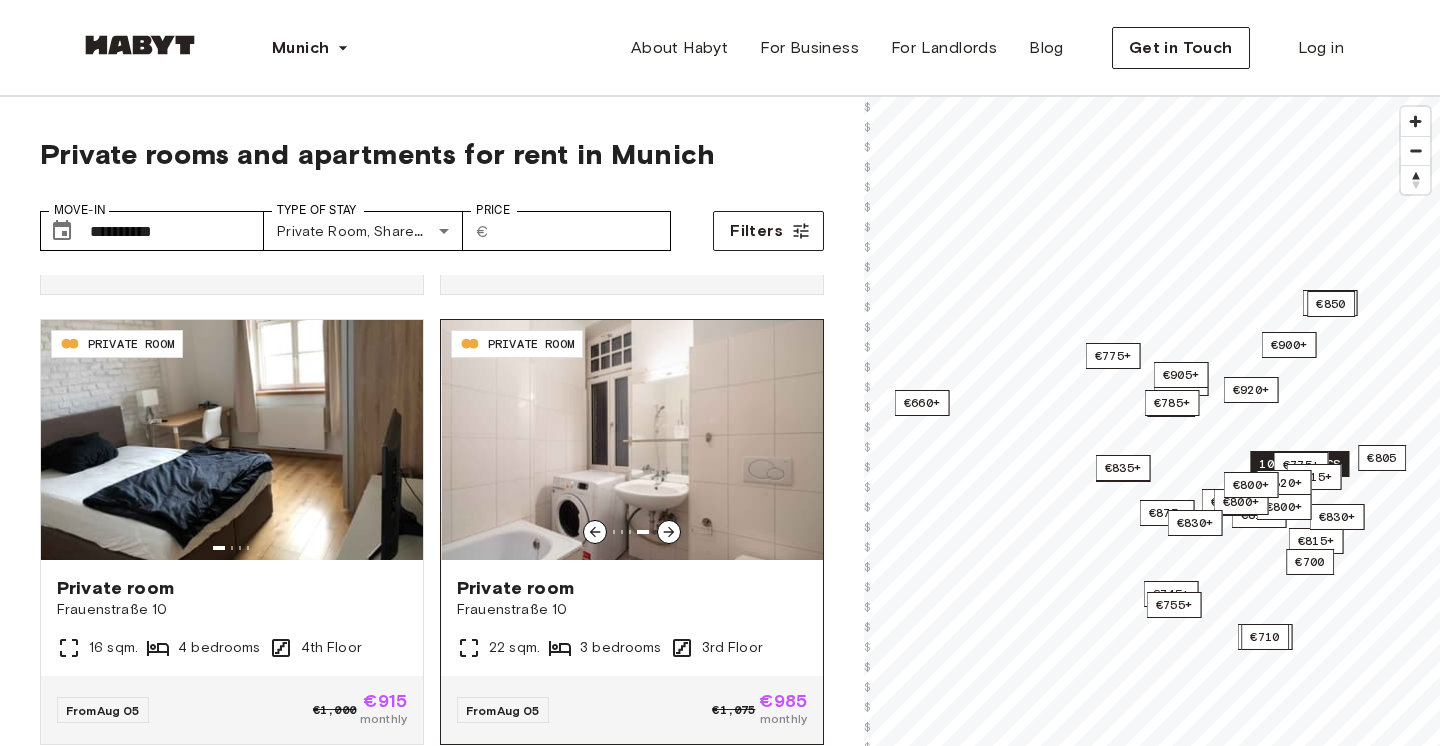 click at bounding box center (669, 532) 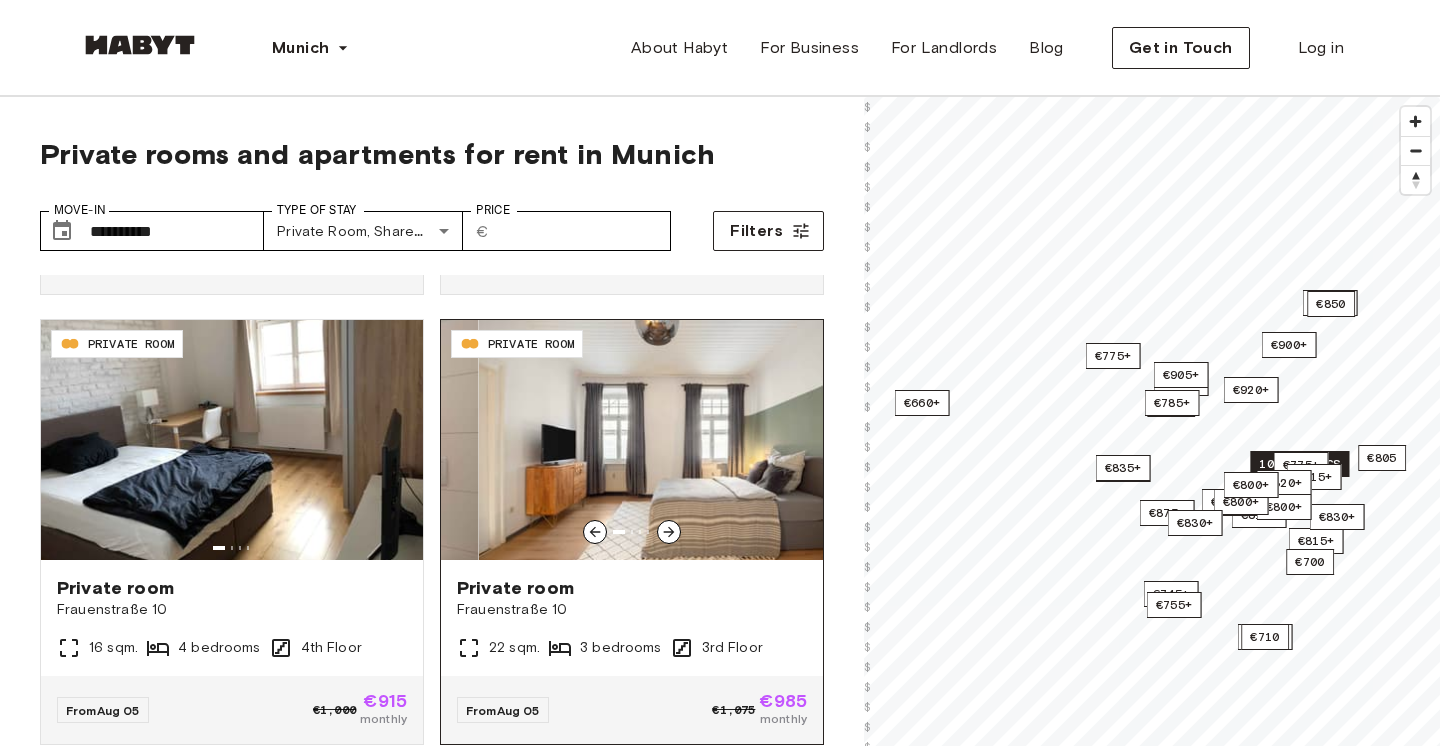click at bounding box center (669, 532) 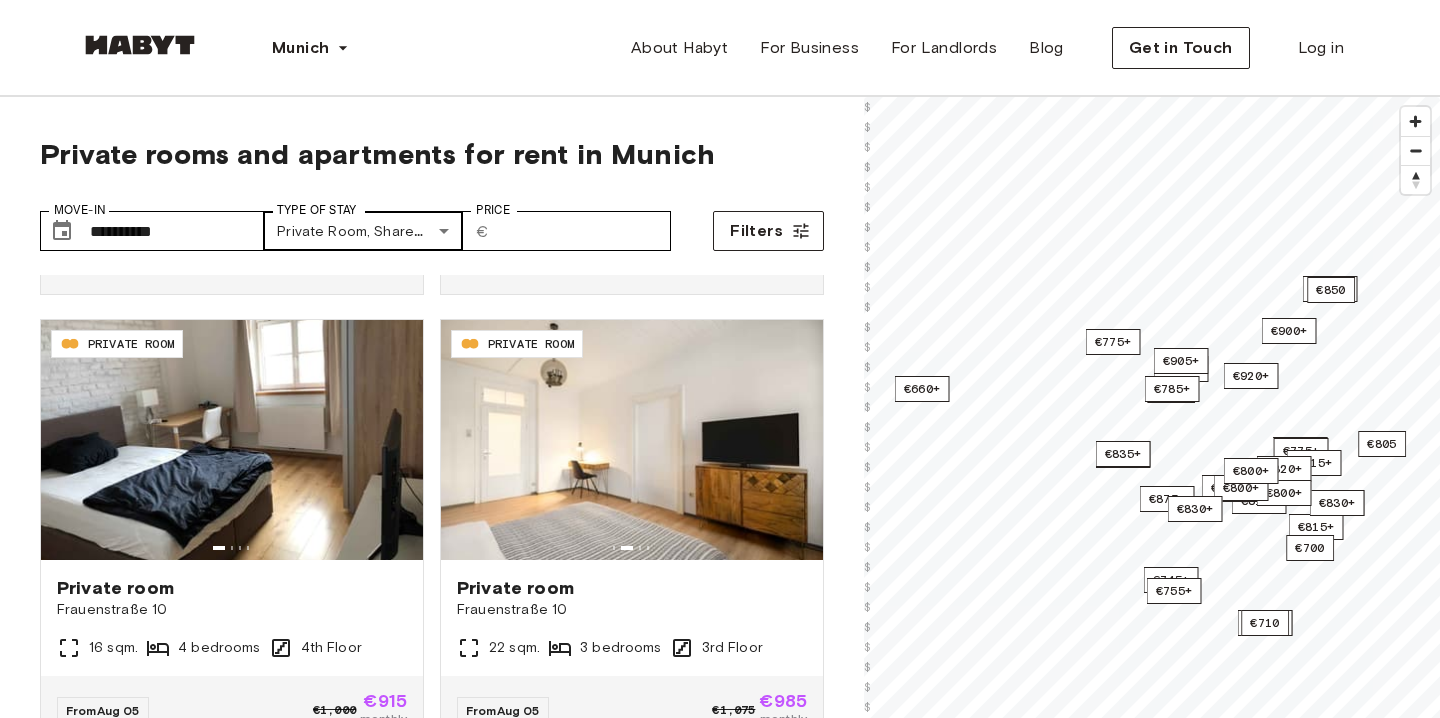 click on "**********" at bounding box center [720, 2402] 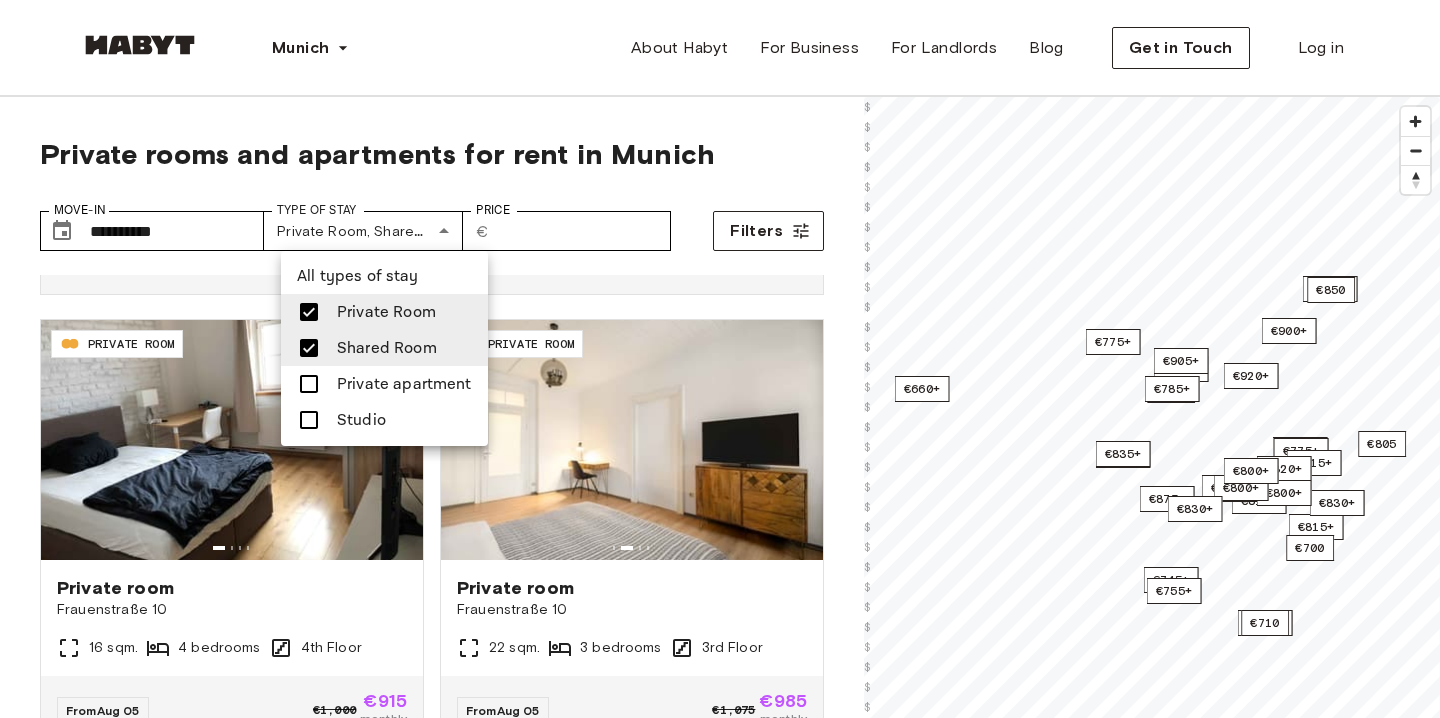click at bounding box center [720, 359] 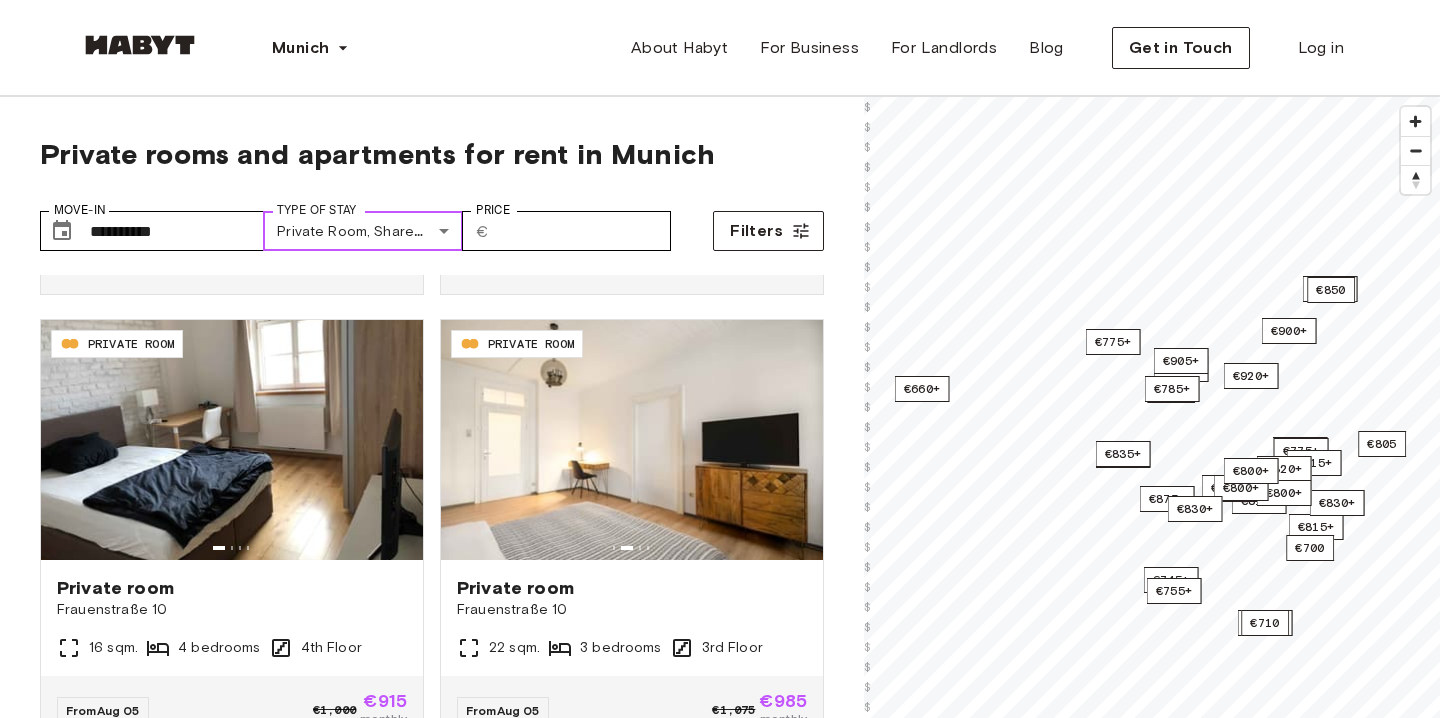 scroll, scrollTop: 450, scrollLeft: 0, axis: vertical 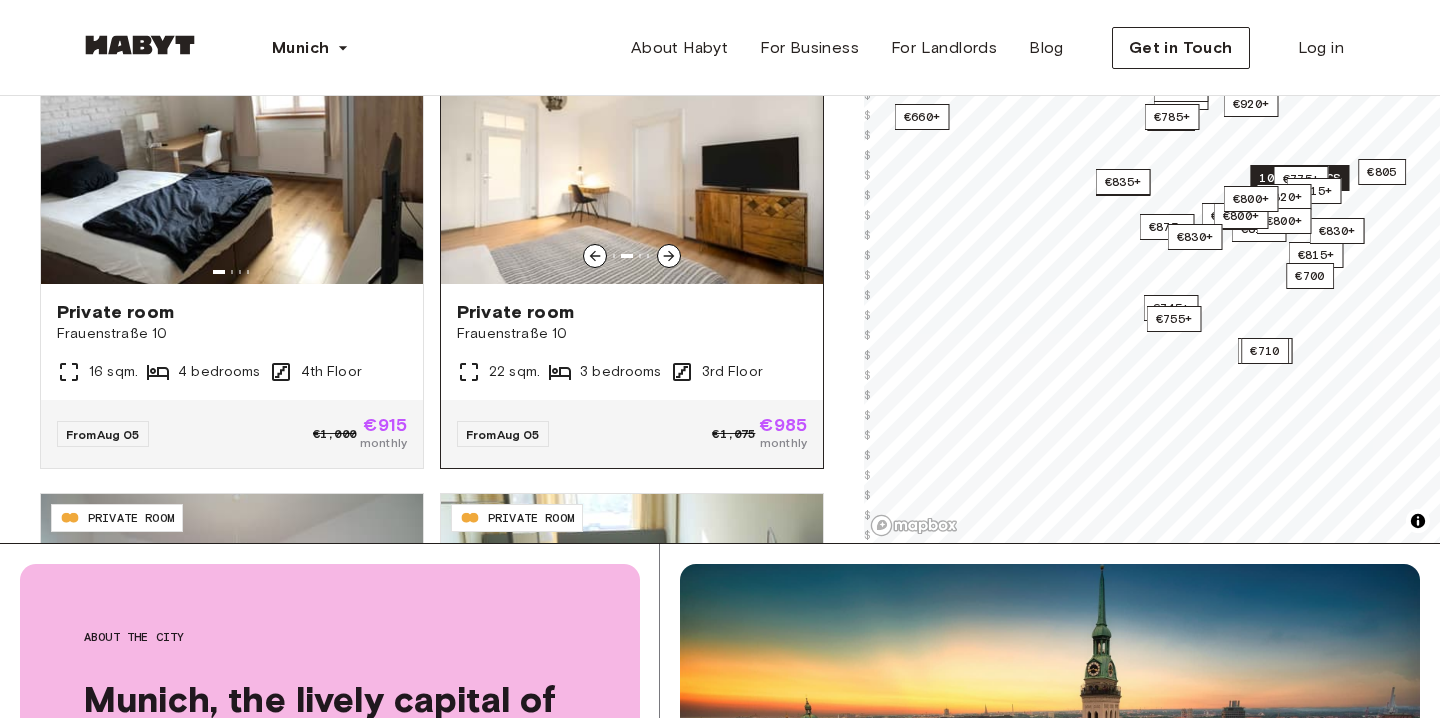 click 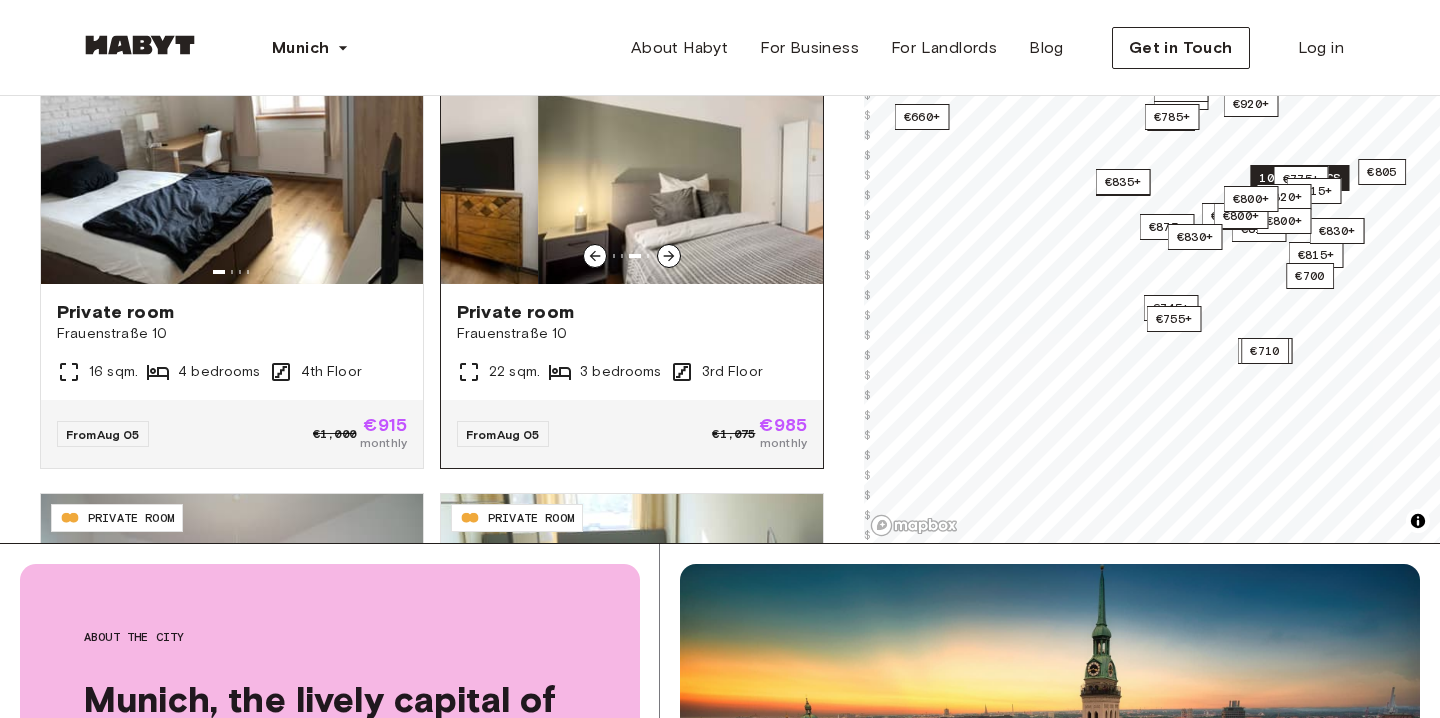 click 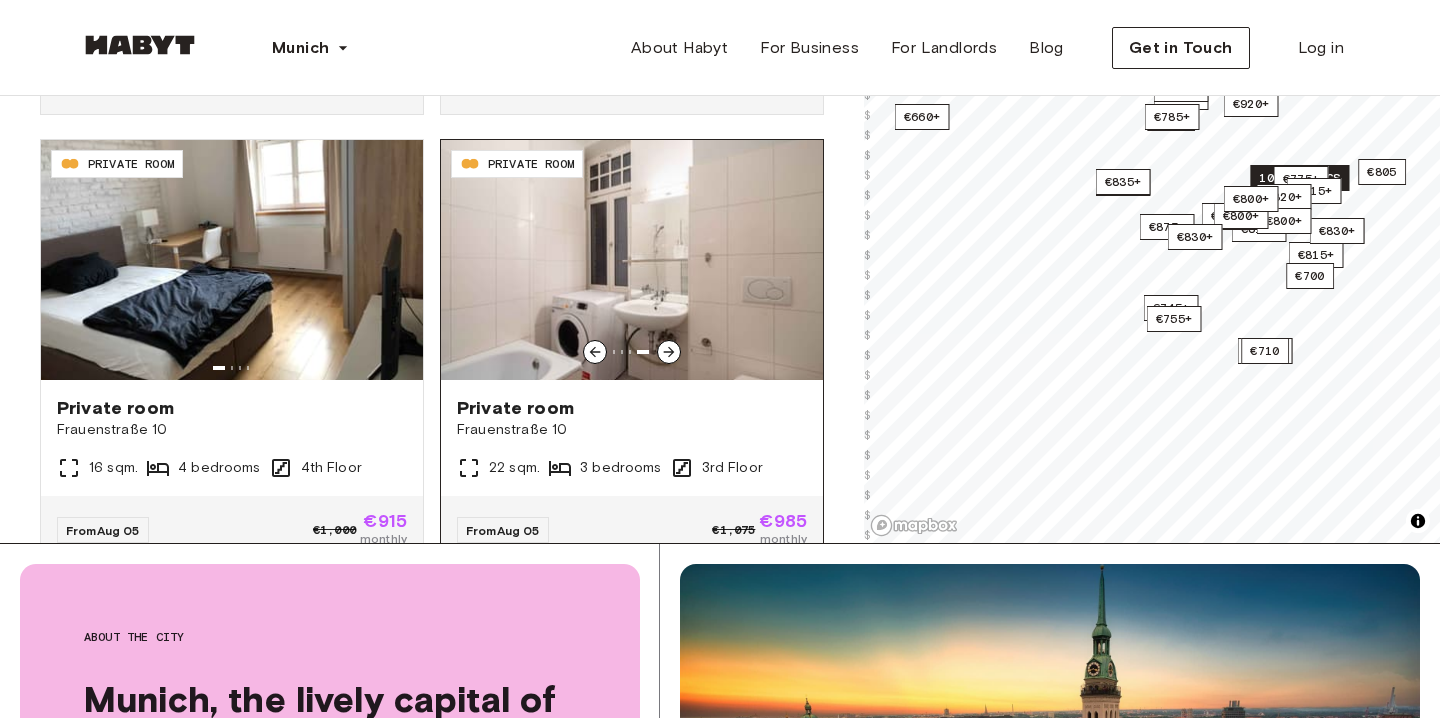 scroll, scrollTop: 1466, scrollLeft: 0, axis: vertical 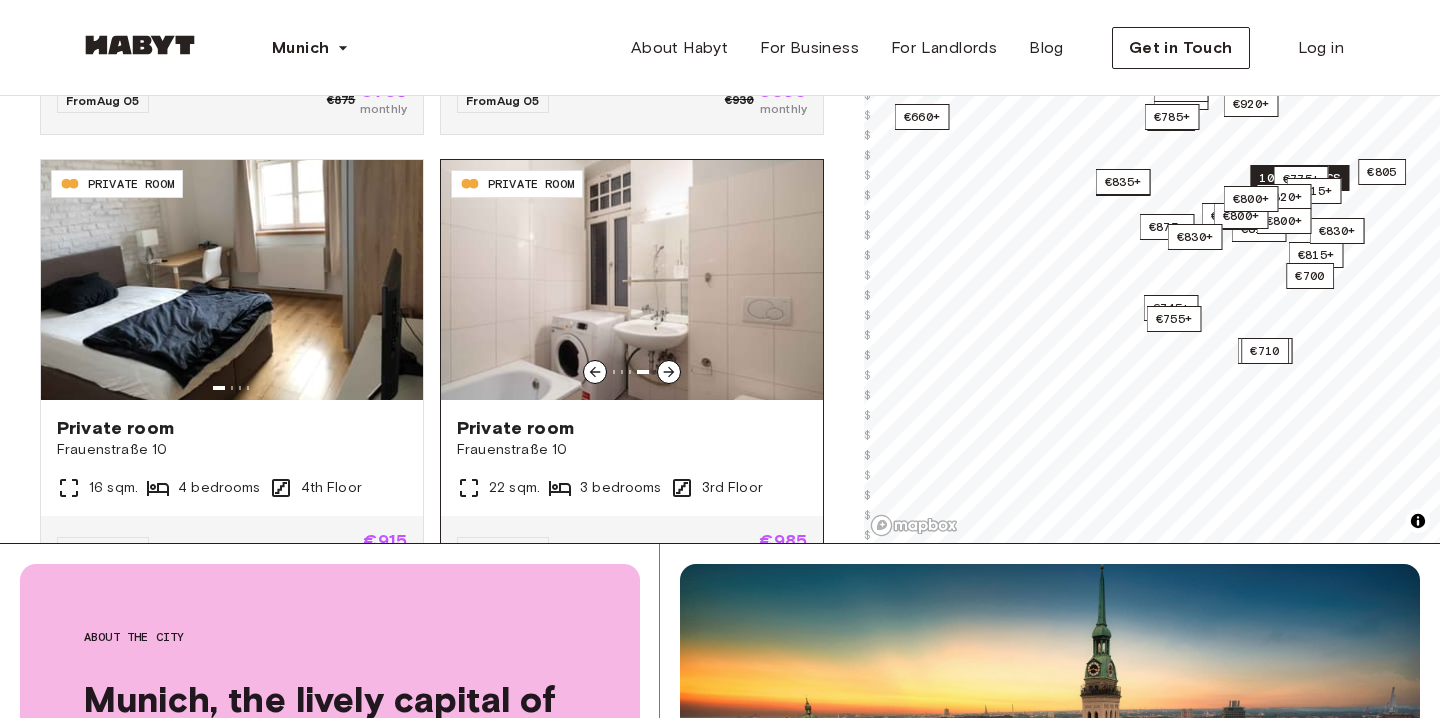 click at bounding box center [632, 280] 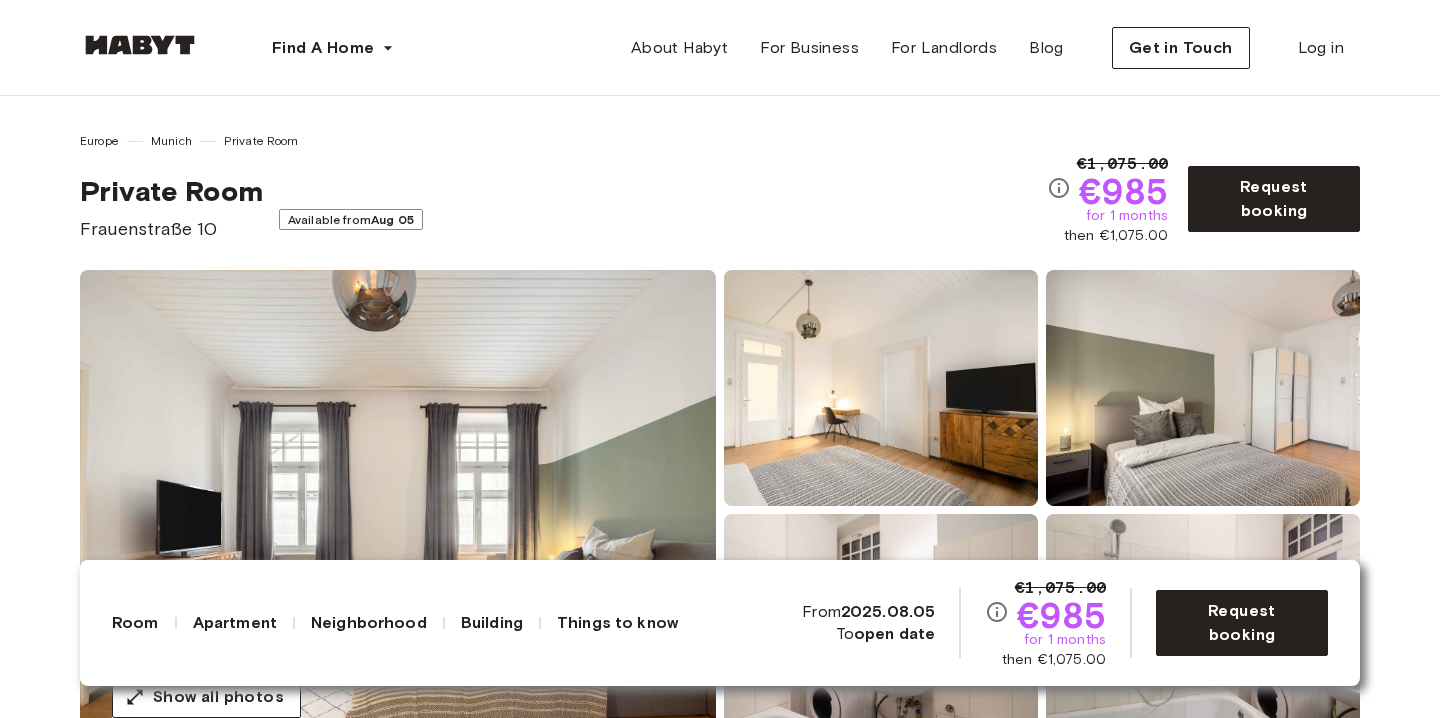 scroll, scrollTop: 0, scrollLeft: 0, axis: both 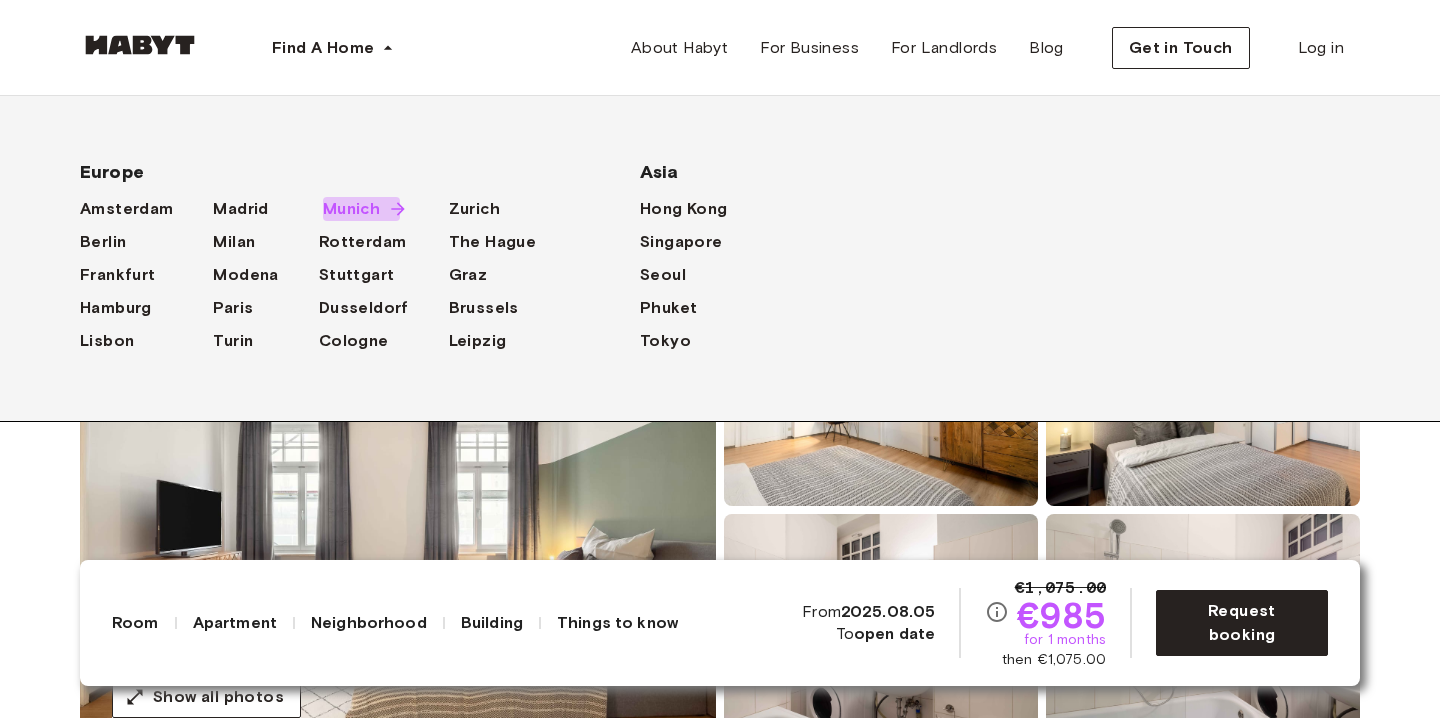 click on "Munich" at bounding box center [351, 209] 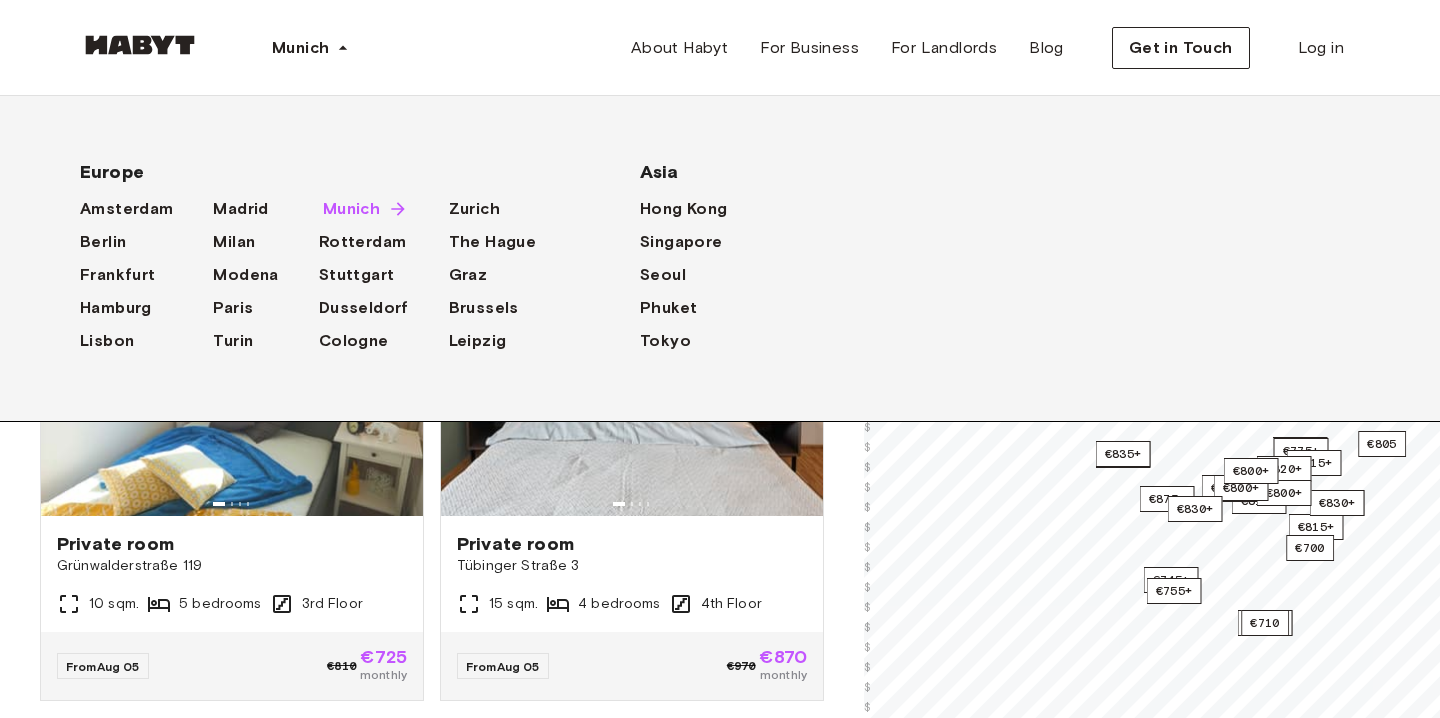 click 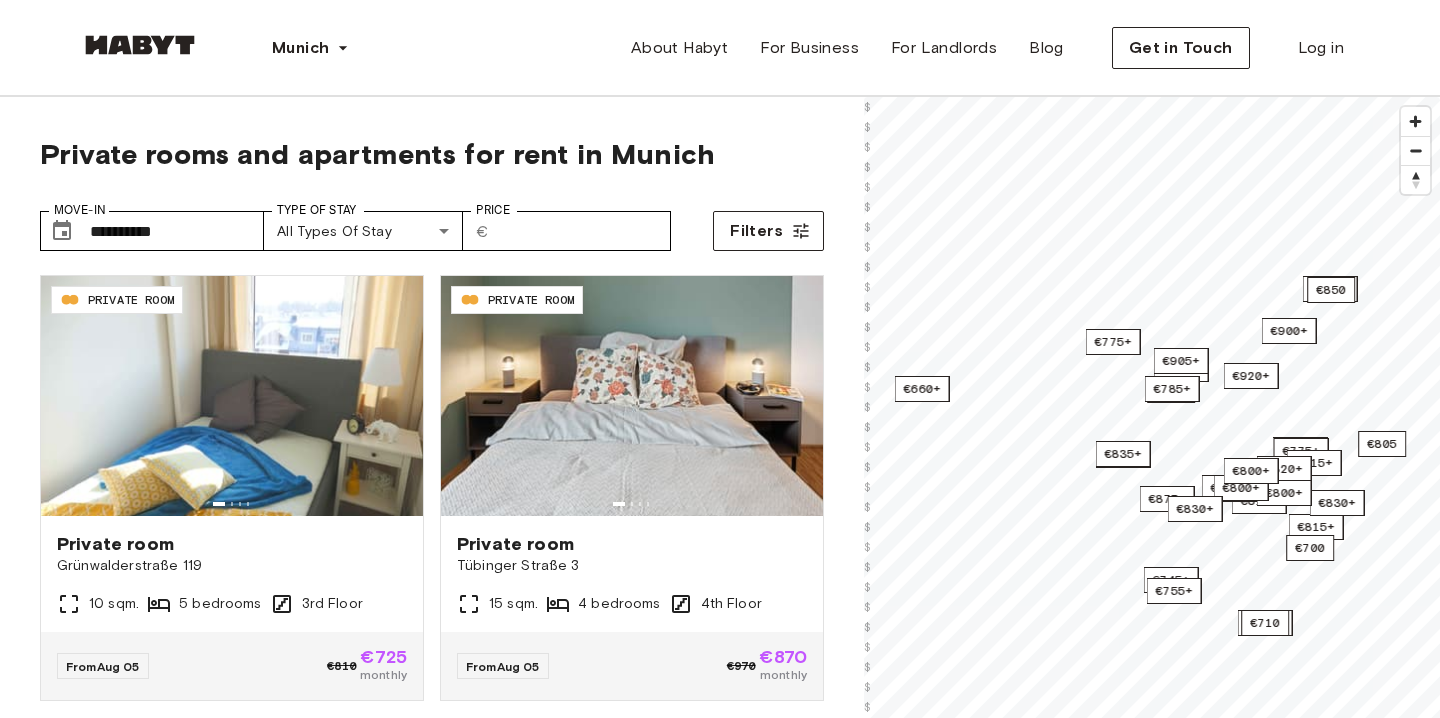 scroll, scrollTop: 0, scrollLeft: 0, axis: both 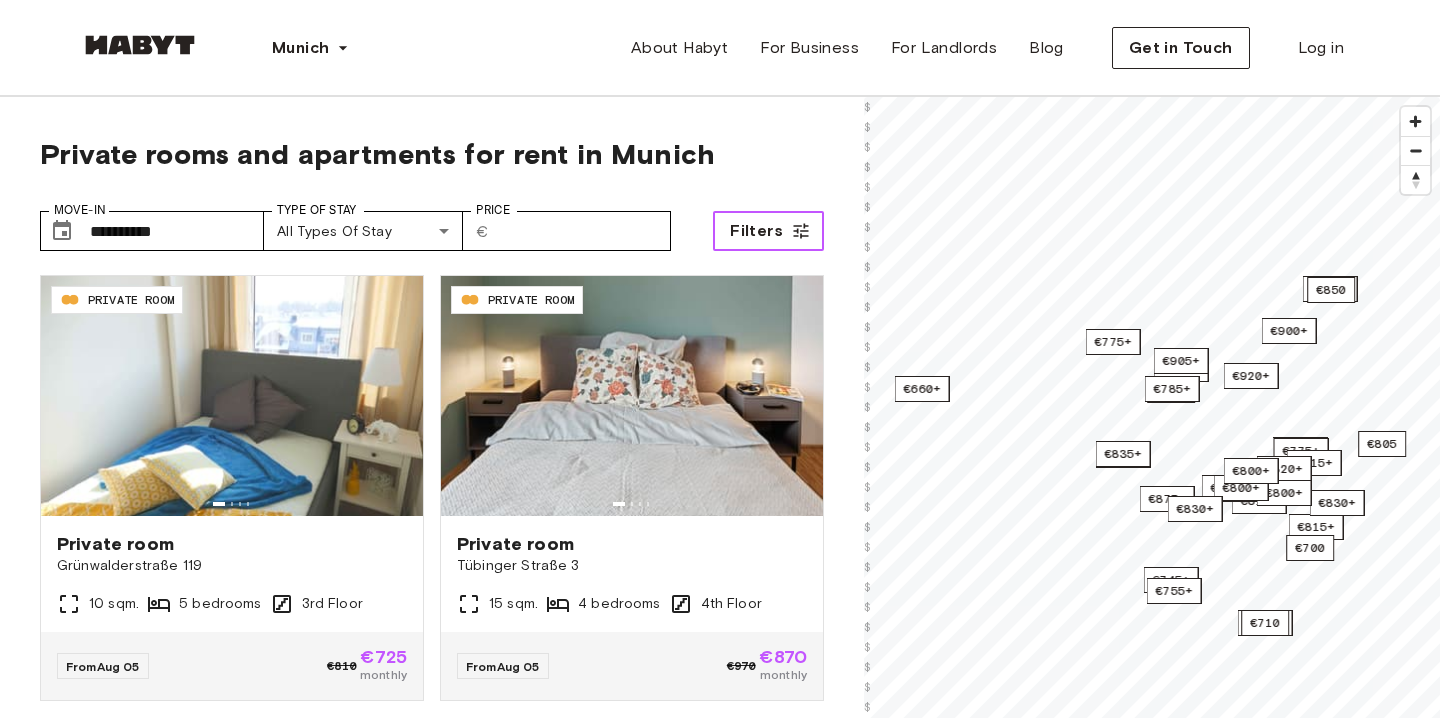 click 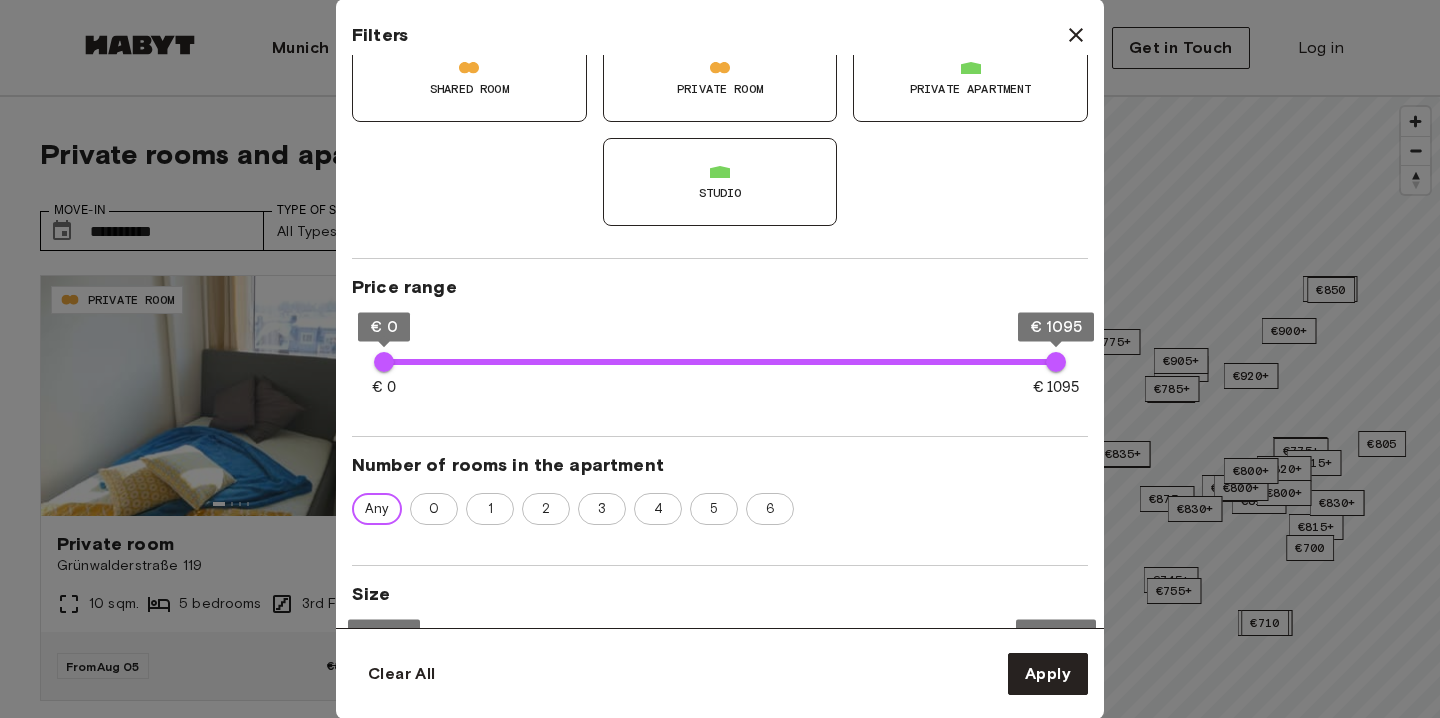 scroll, scrollTop: 233, scrollLeft: 0, axis: vertical 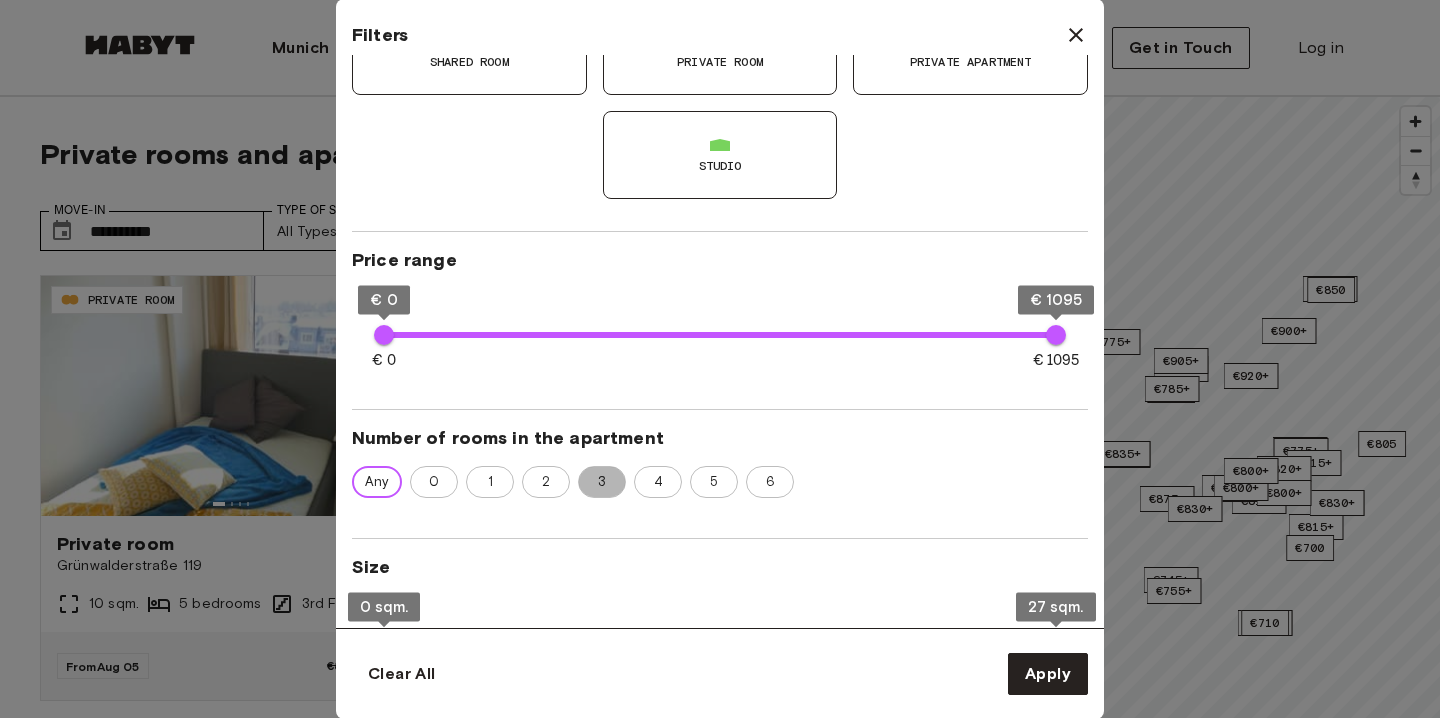 click on "3" at bounding box center [602, 482] 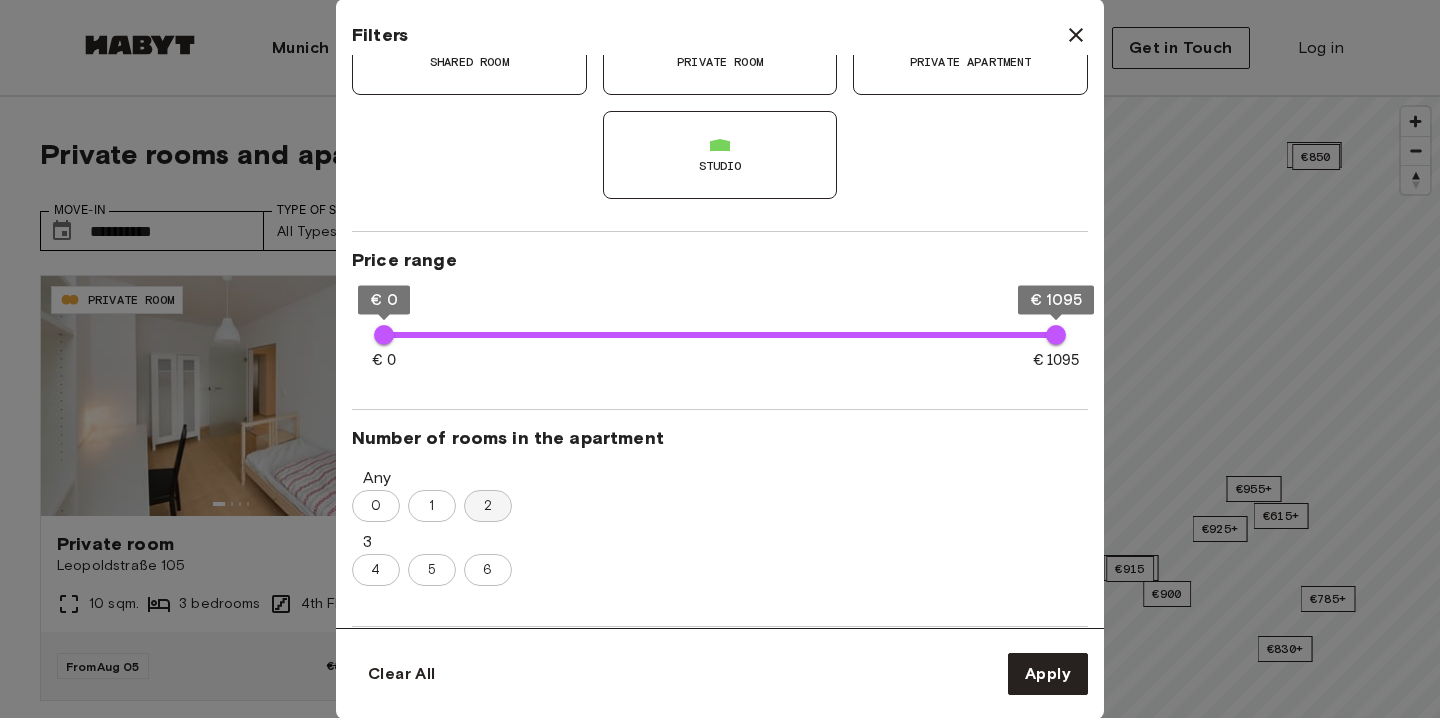 click on "2" at bounding box center (488, 506) 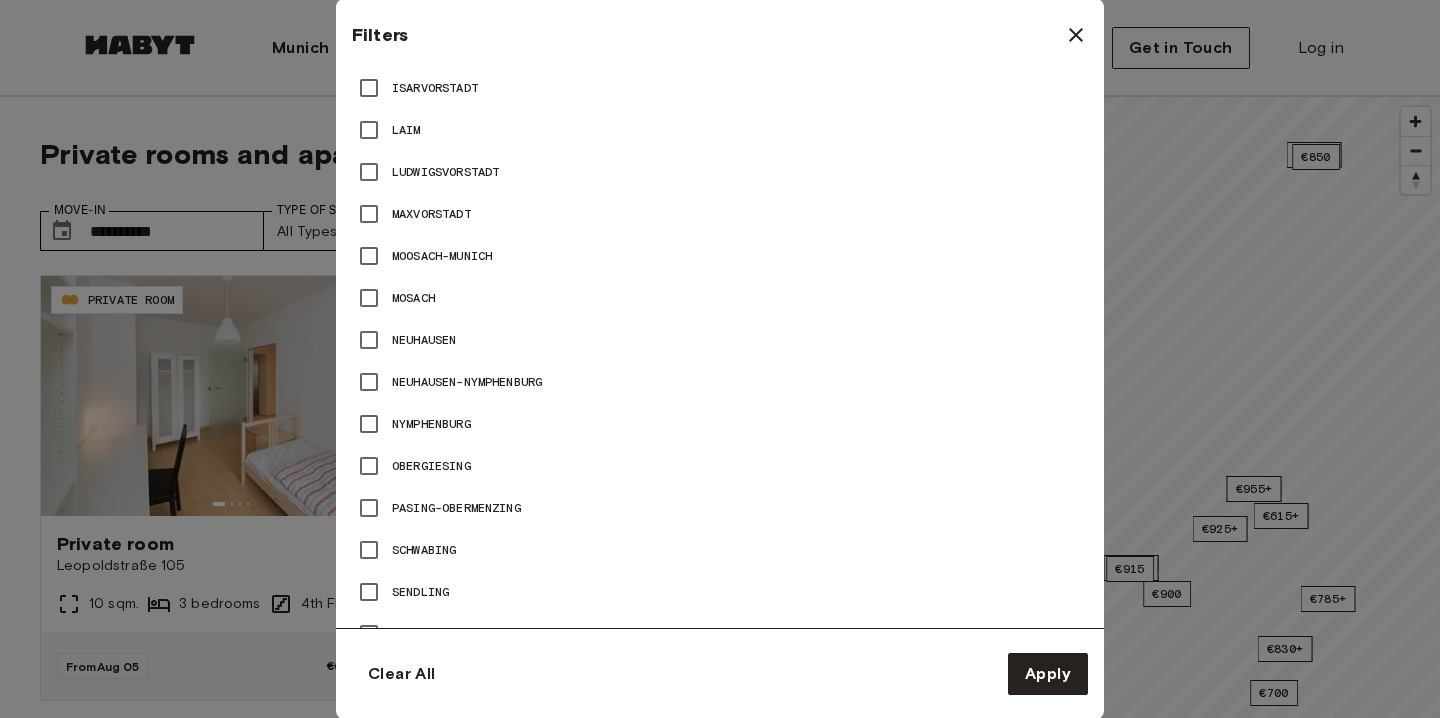 scroll, scrollTop: 1435, scrollLeft: 0, axis: vertical 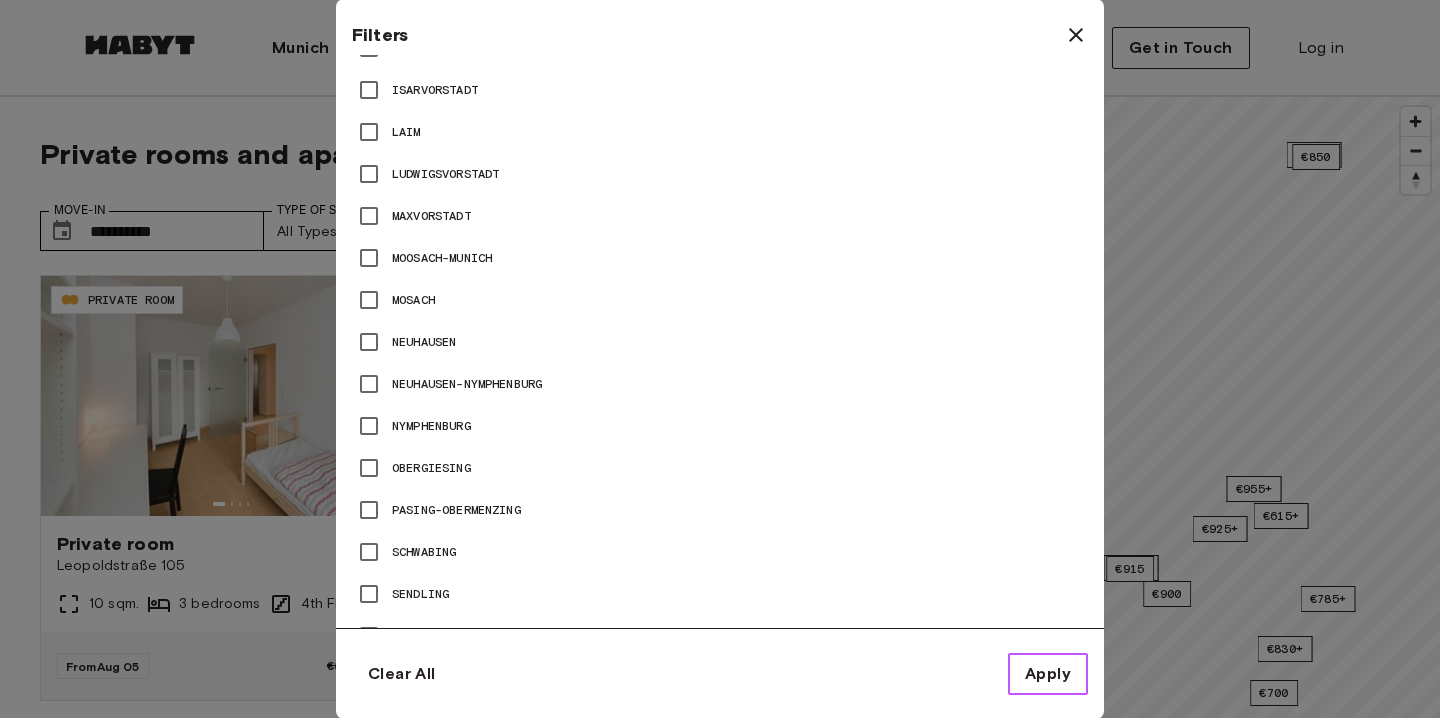 click on "Apply" at bounding box center (1048, 674) 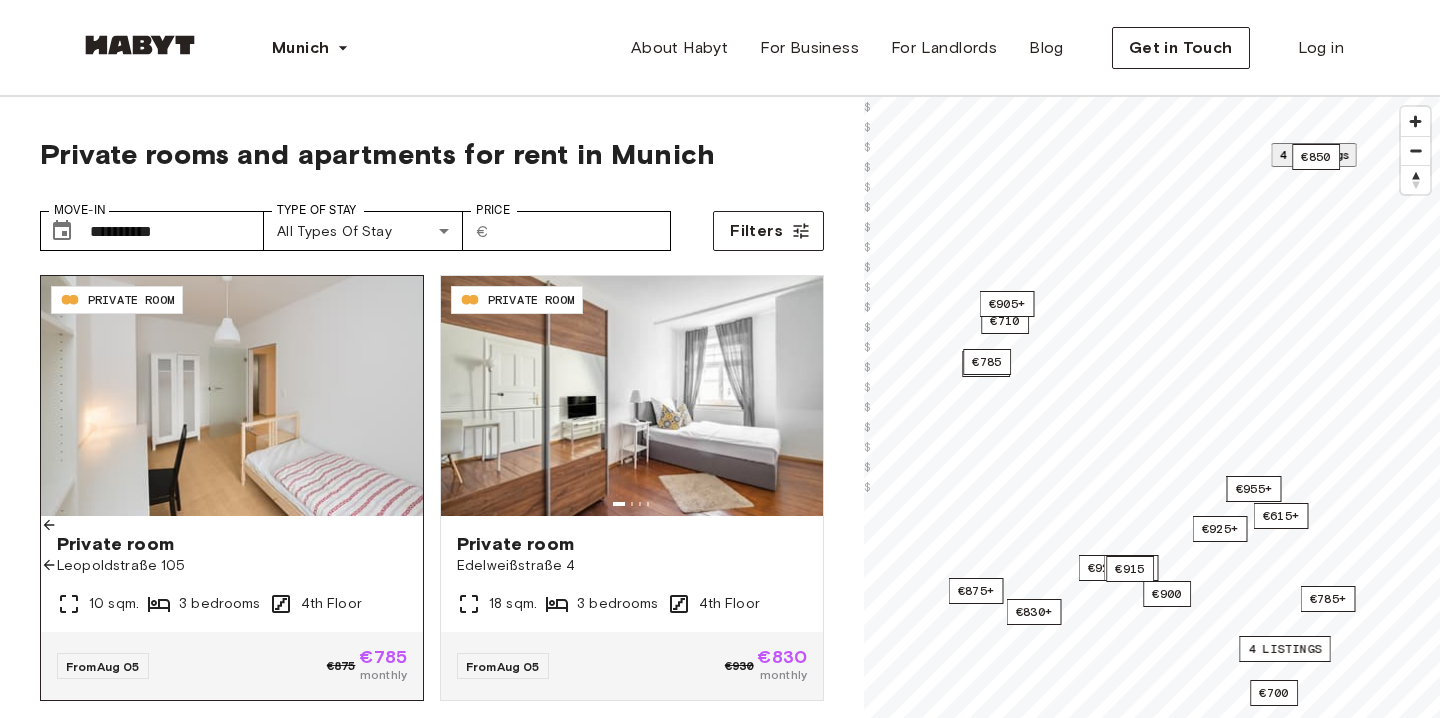 click 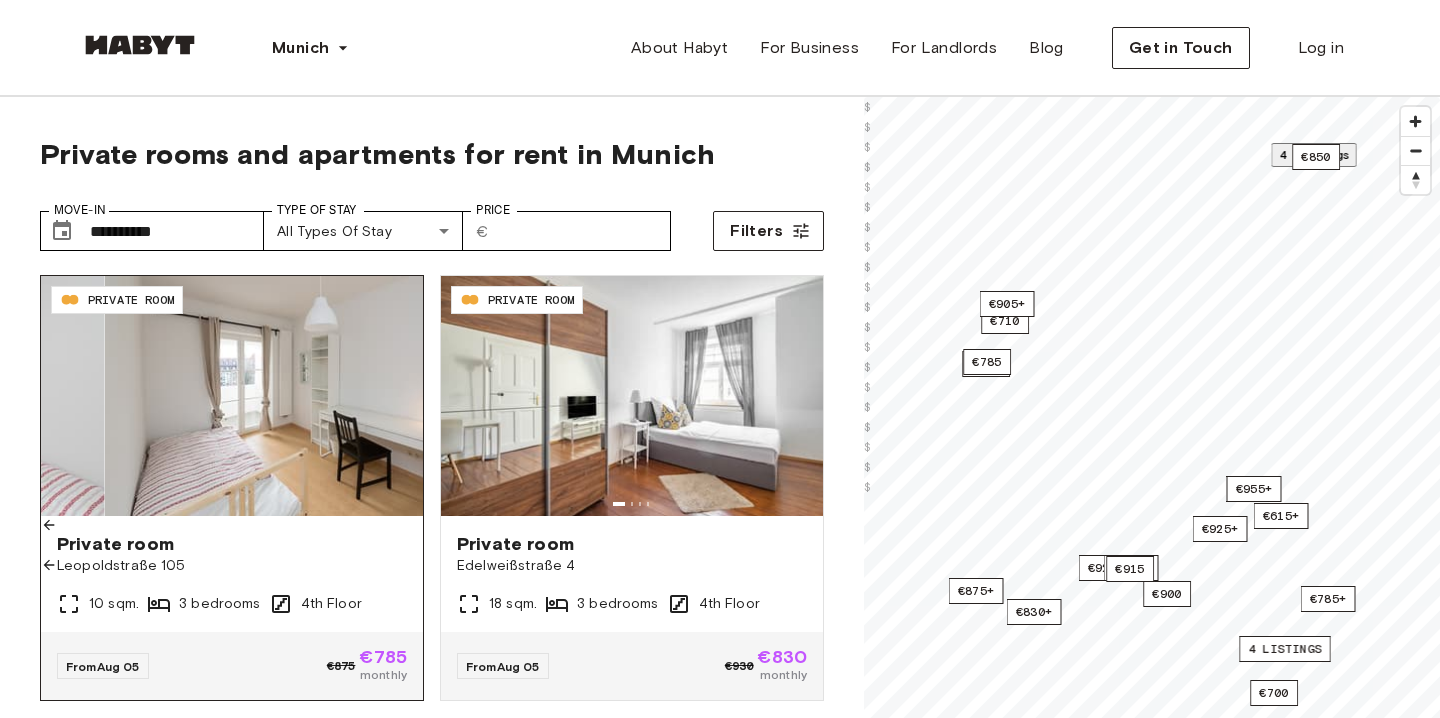 click 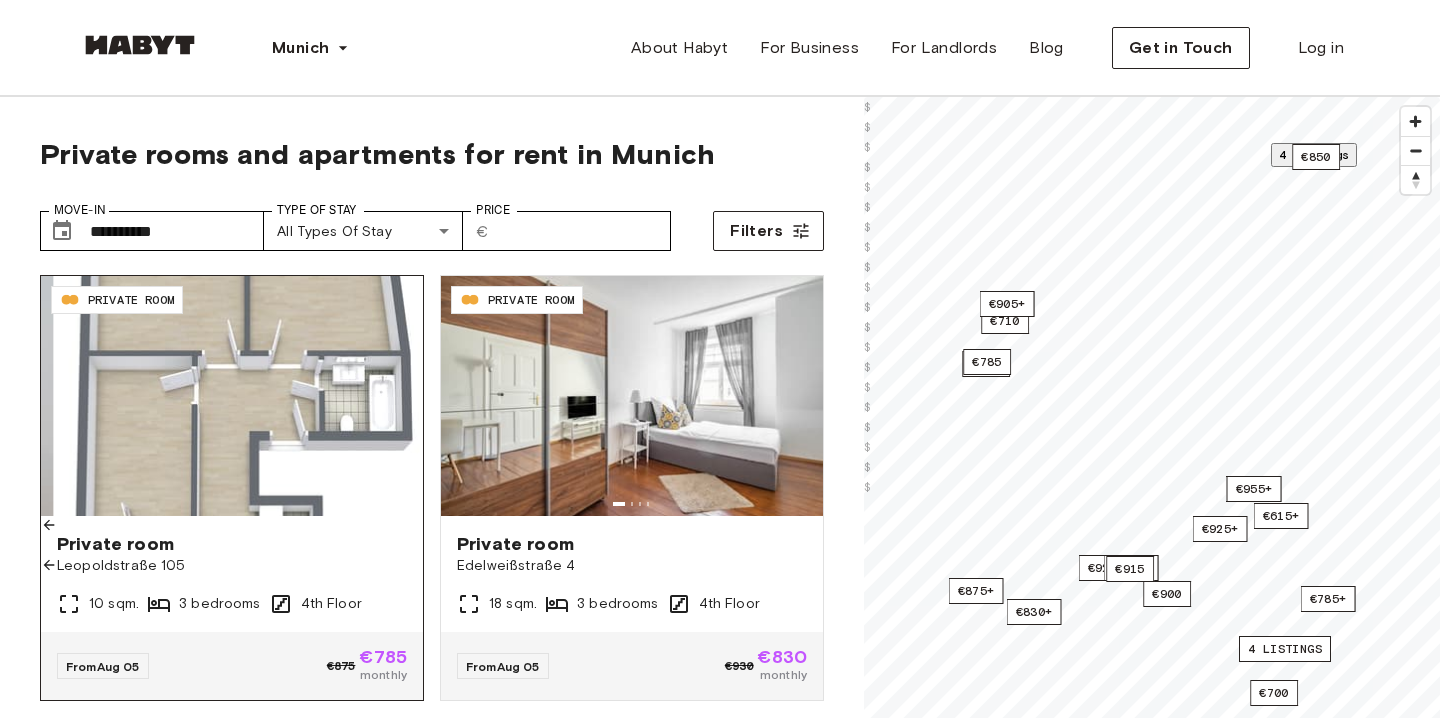 click 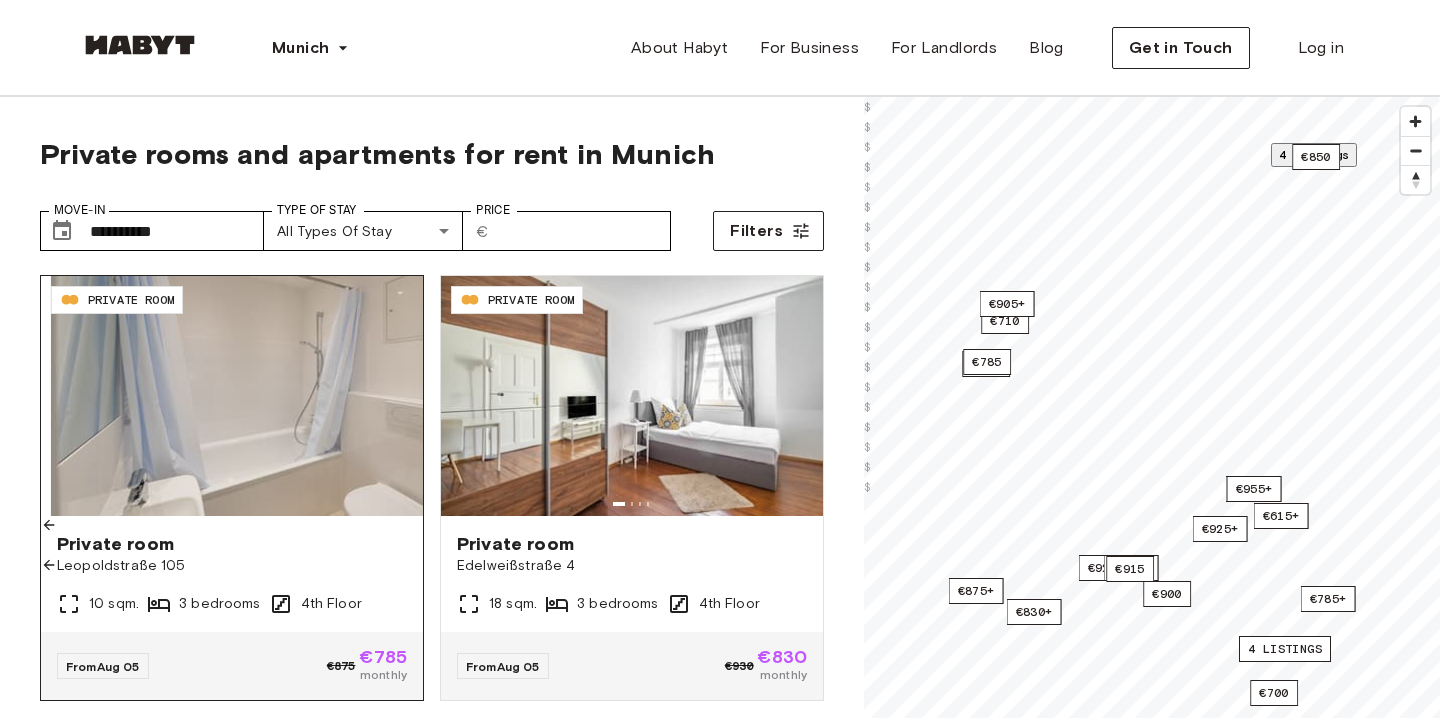 click 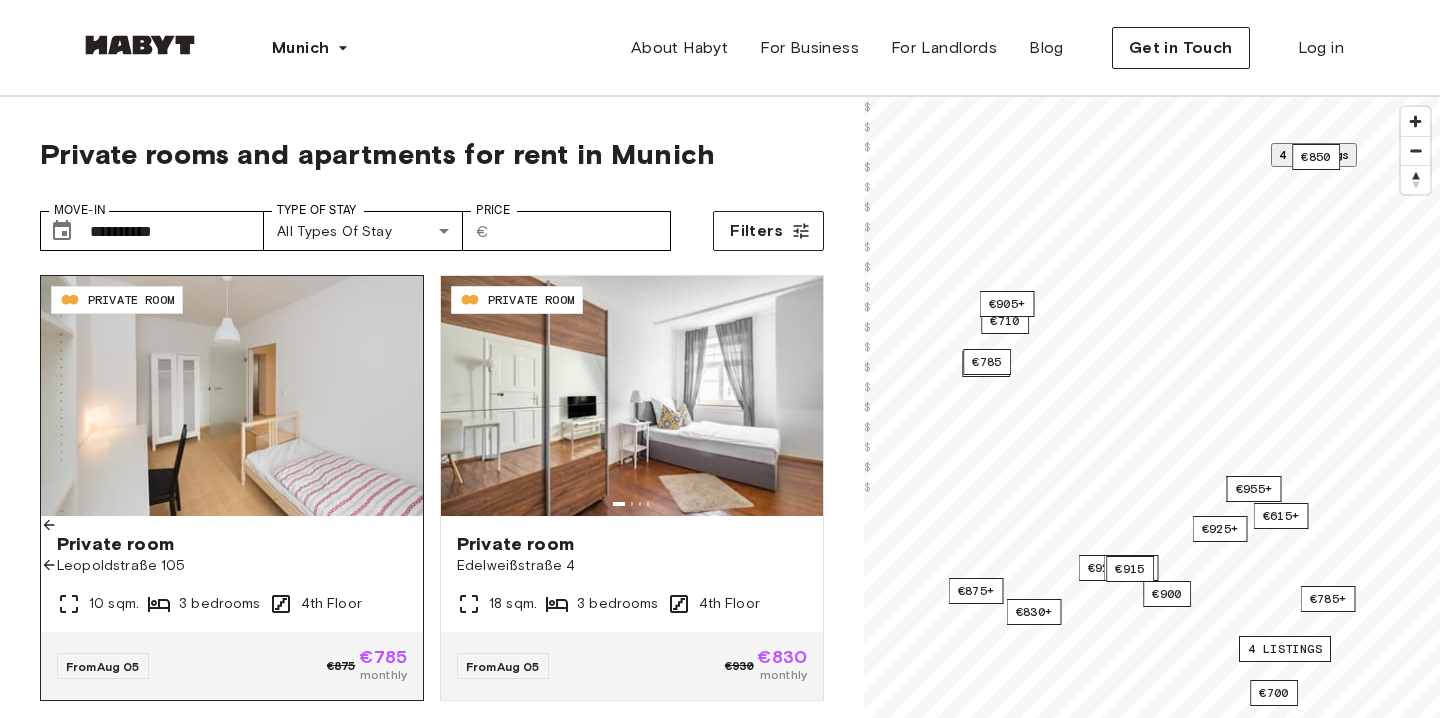 click 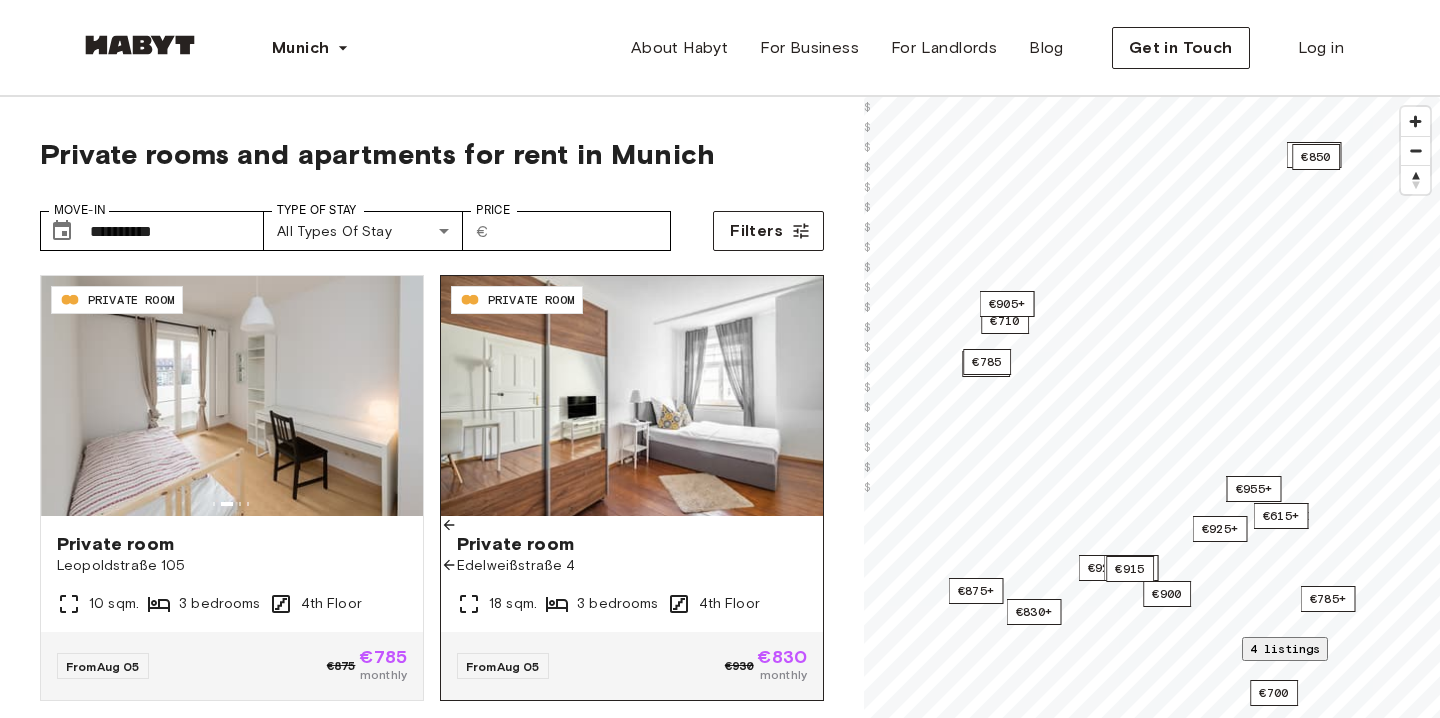 scroll, scrollTop: 0, scrollLeft: 0, axis: both 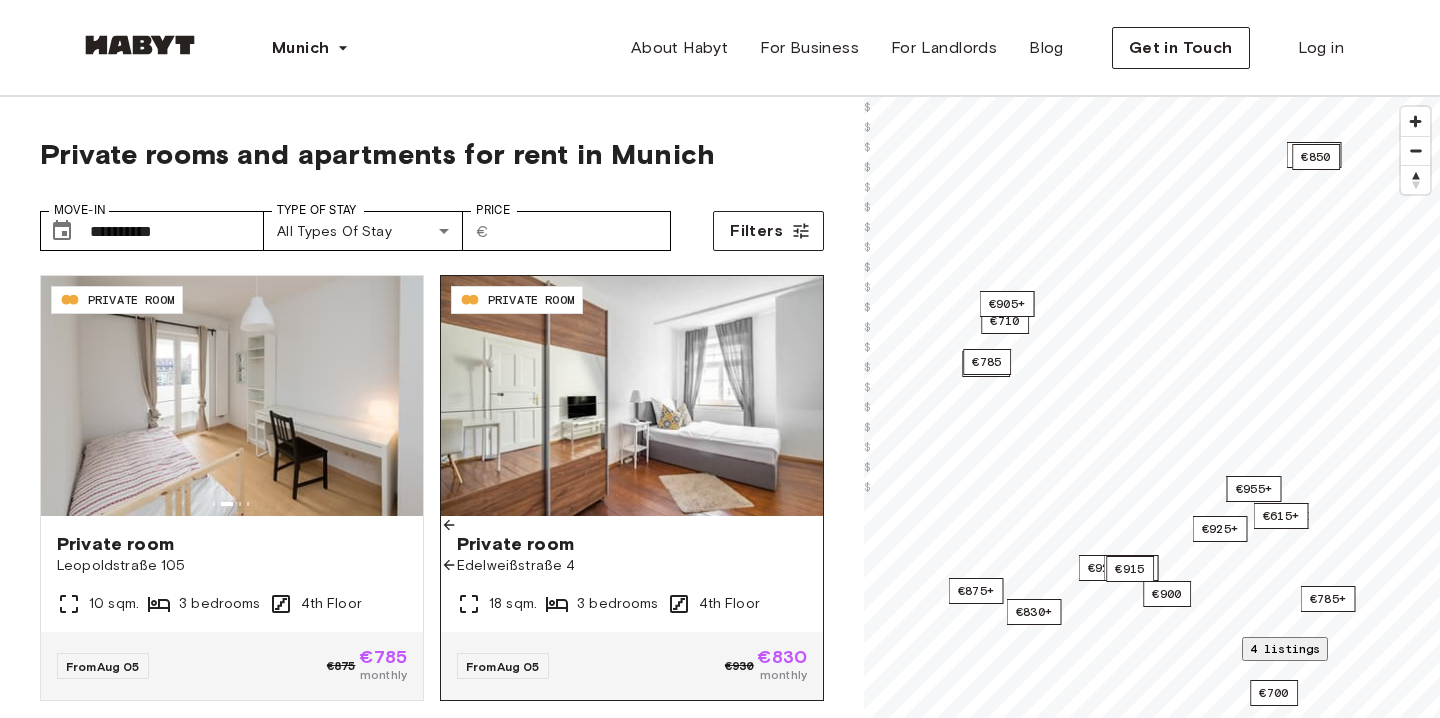 click 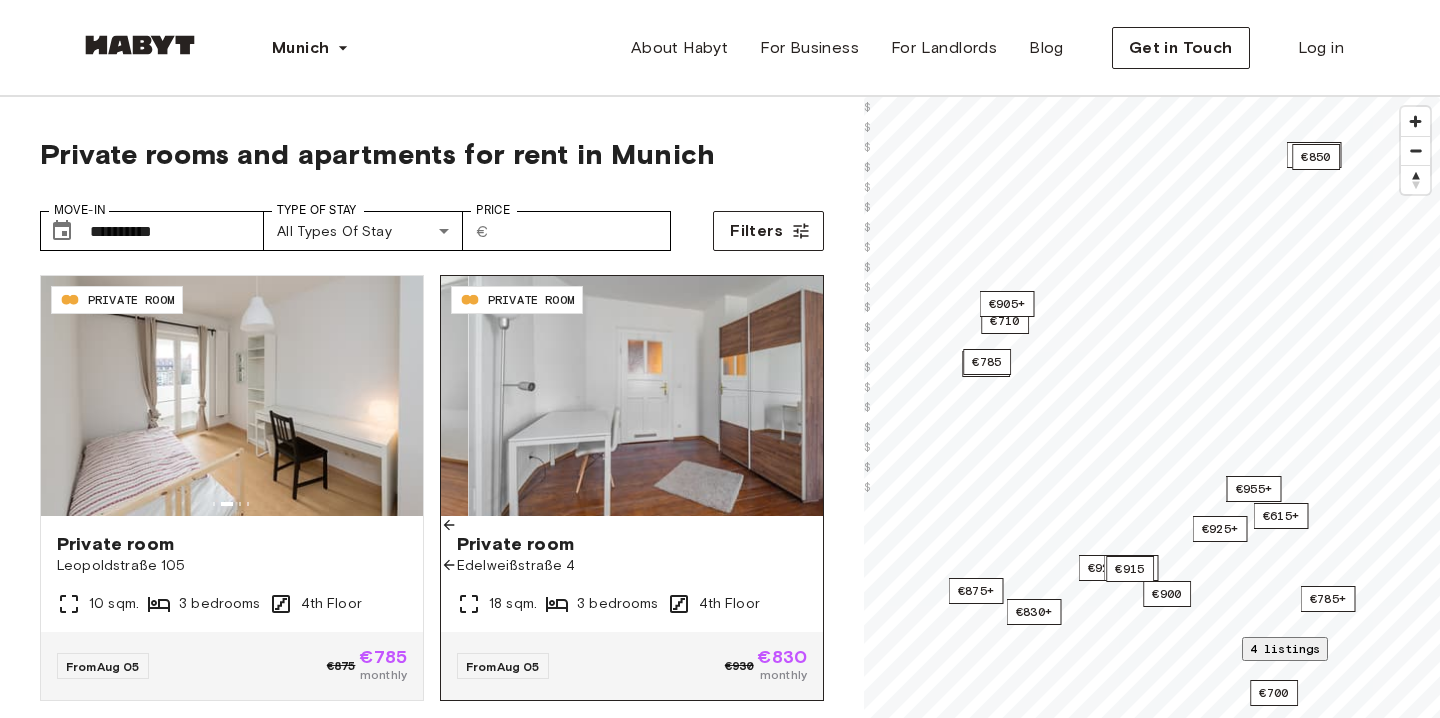 click 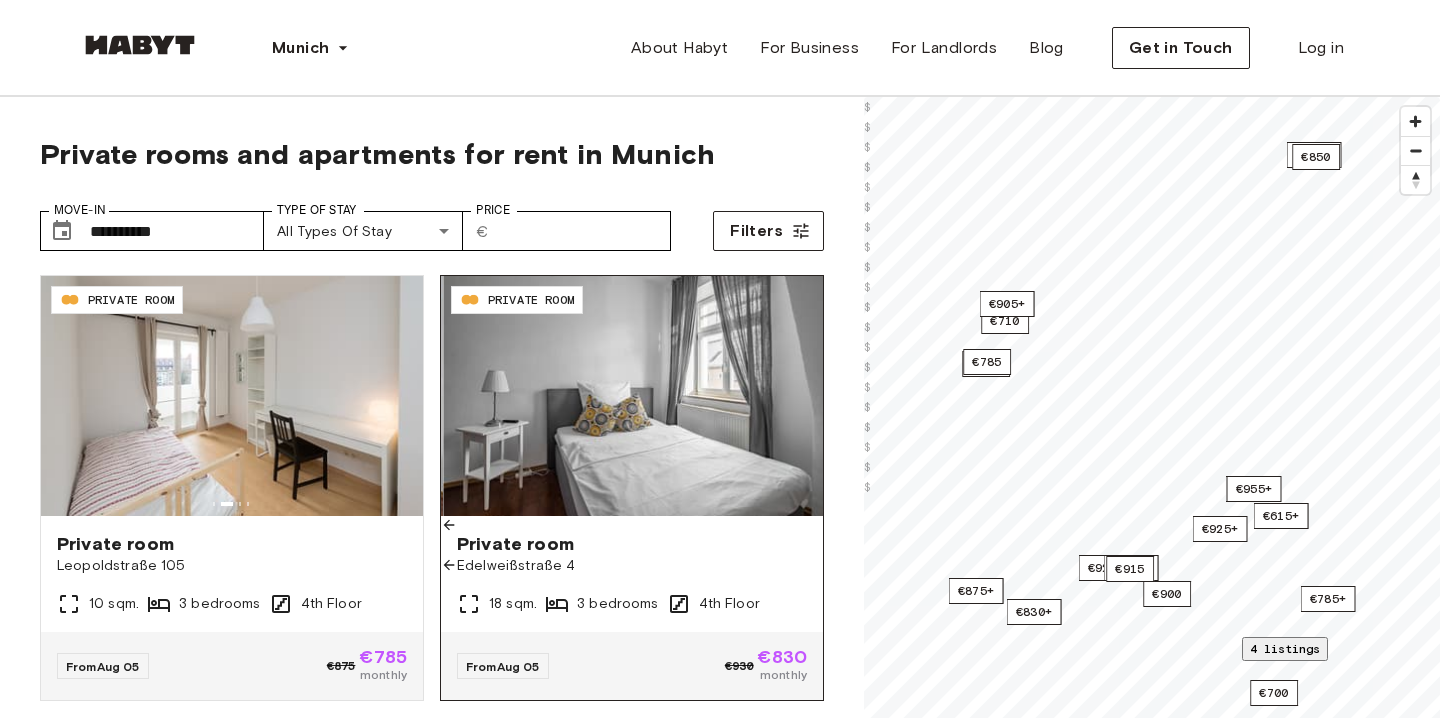 click 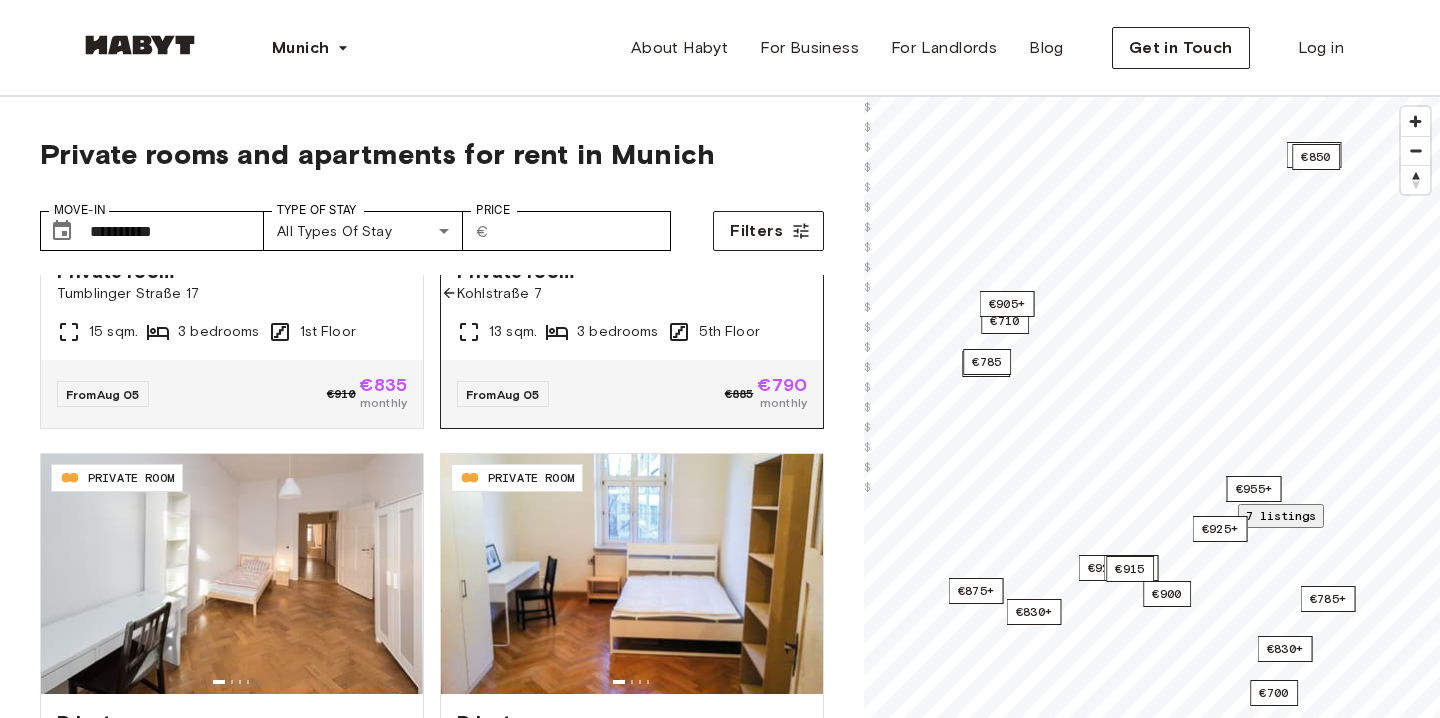 scroll, scrollTop: 3876, scrollLeft: 0, axis: vertical 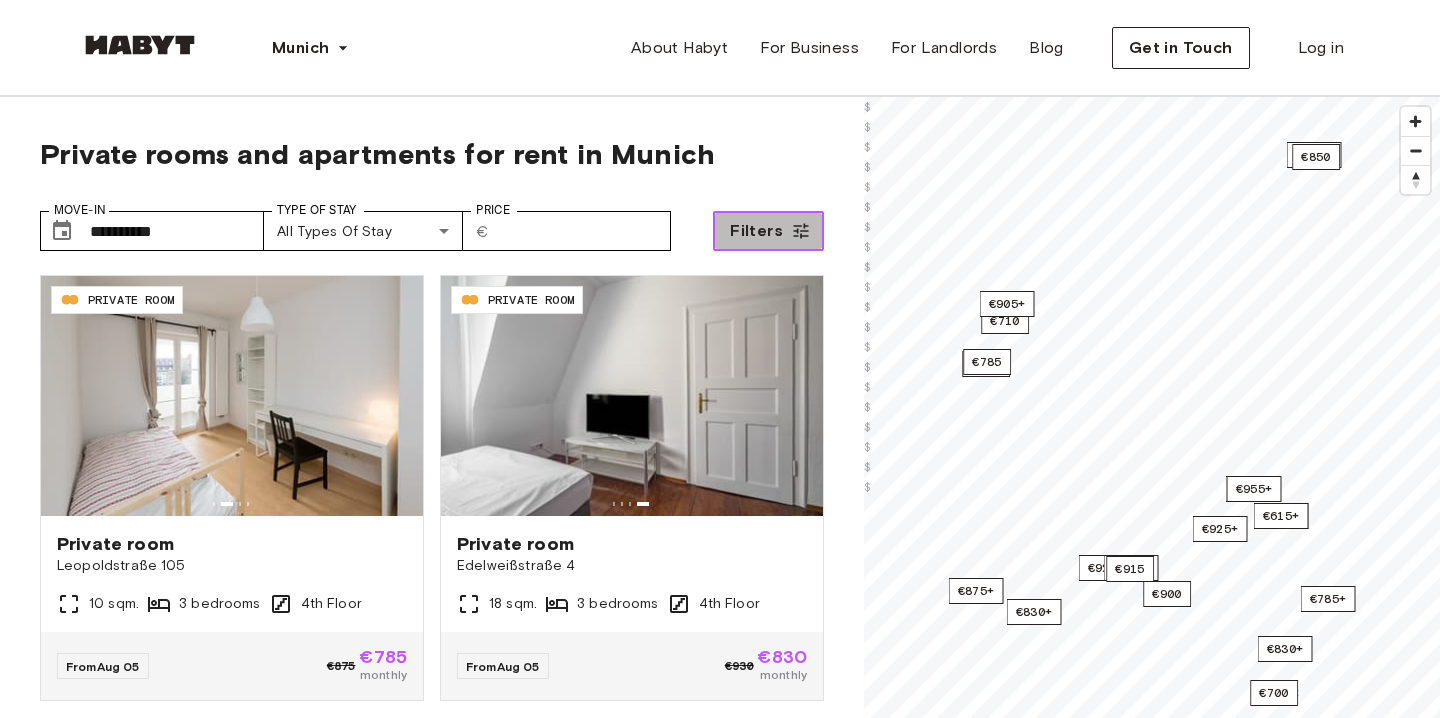 click on "Filters" at bounding box center (768, 231) 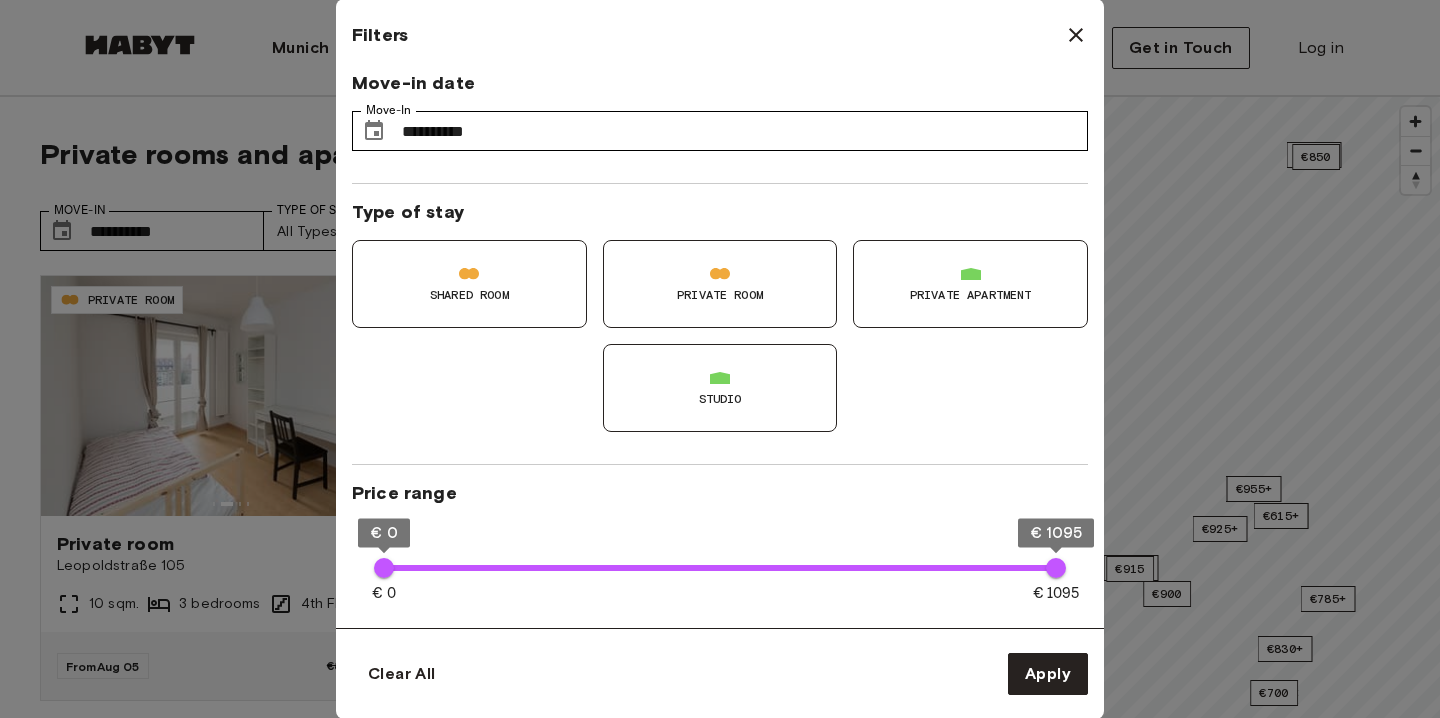 click on "Private Room" at bounding box center (720, 284) 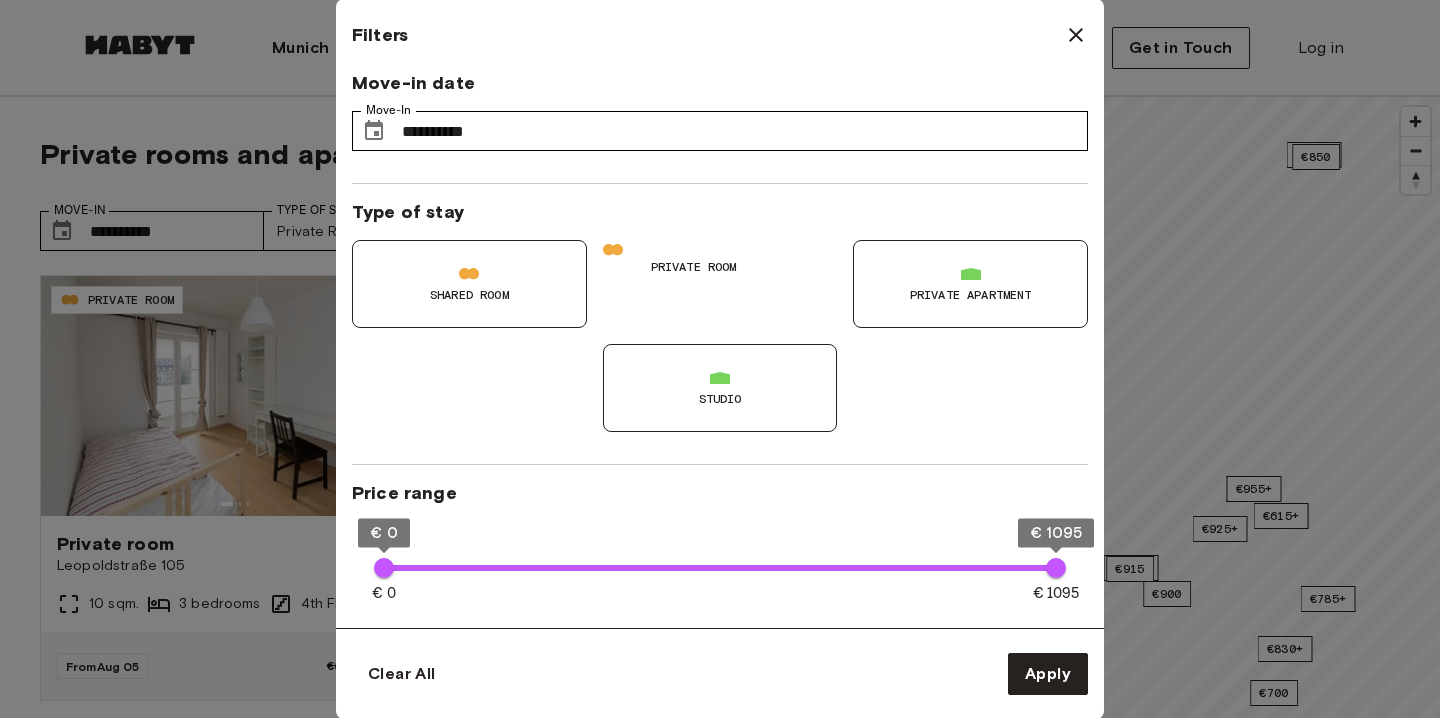 click on "Private Room" at bounding box center [720, 259] 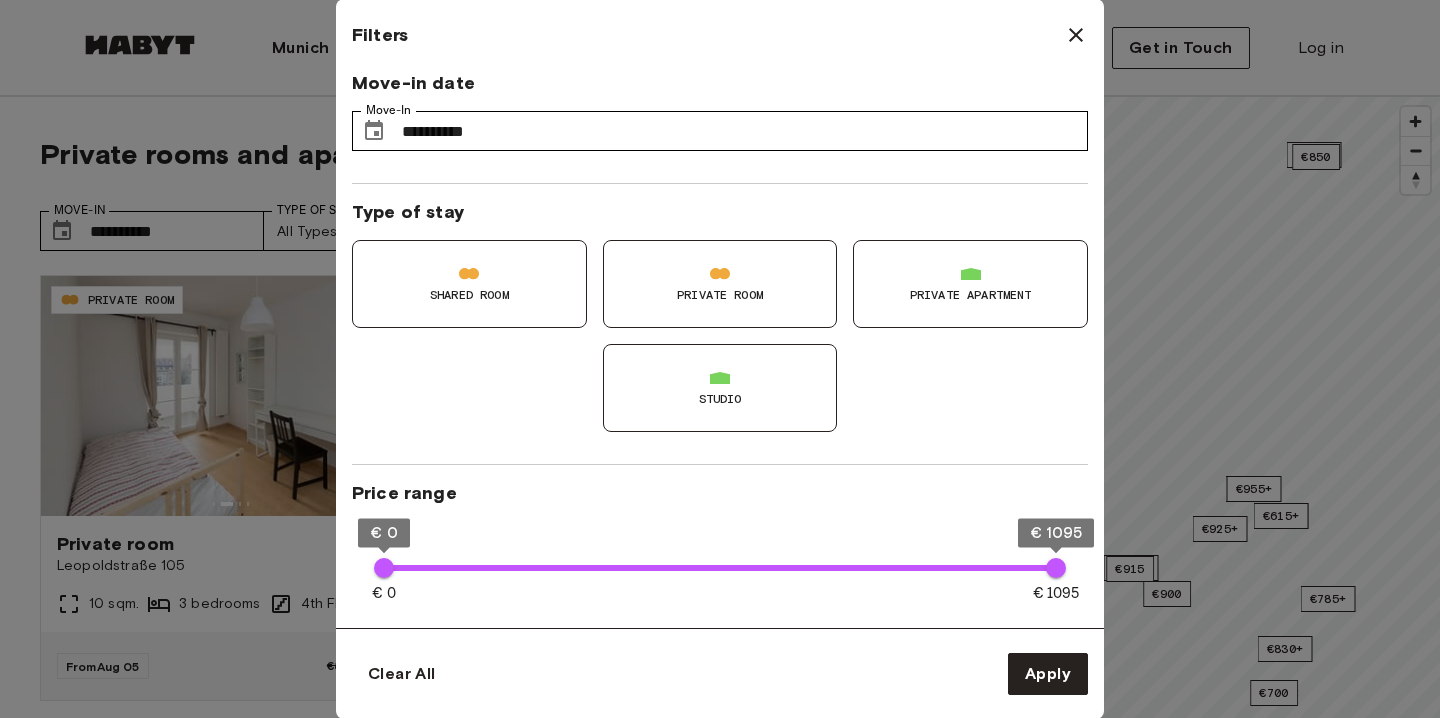 click on "Private apartment" at bounding box center (970, 284) 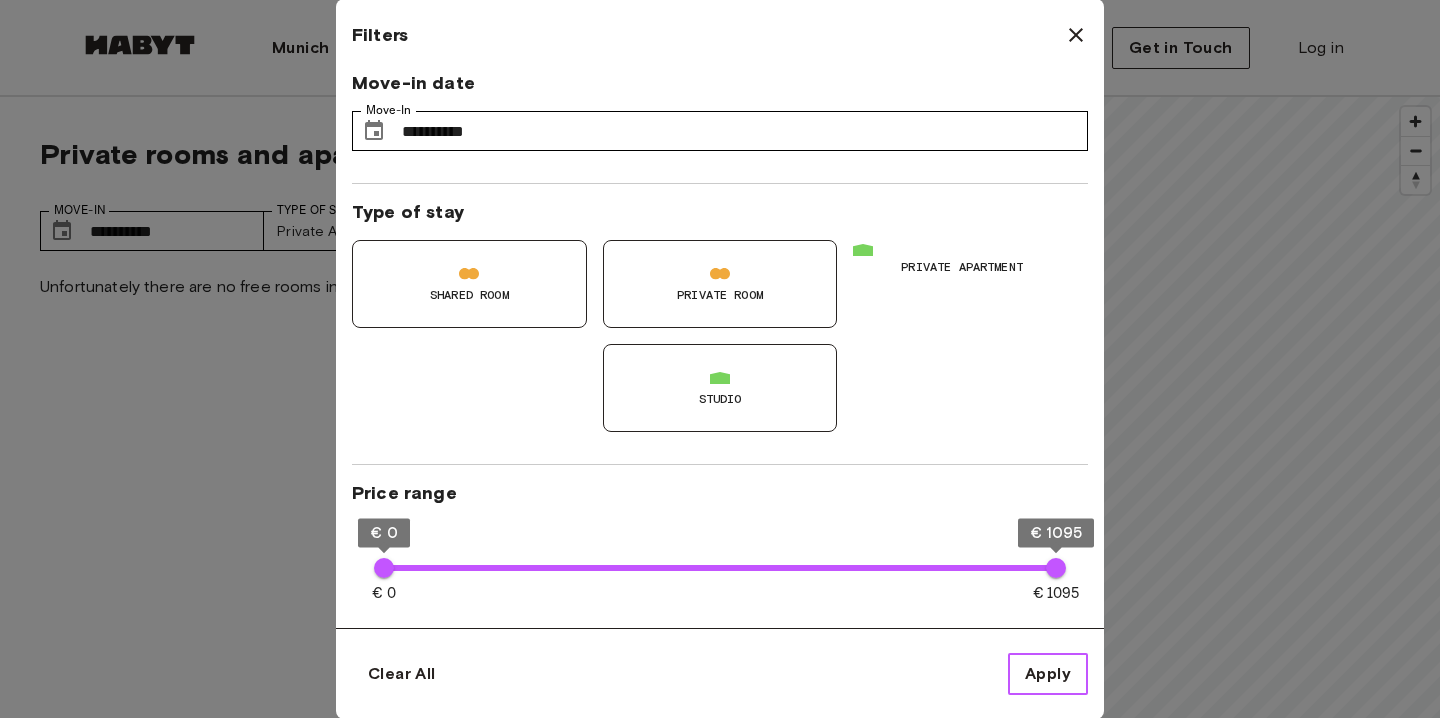 click on "Apply" at bounding box center [1048, 674] 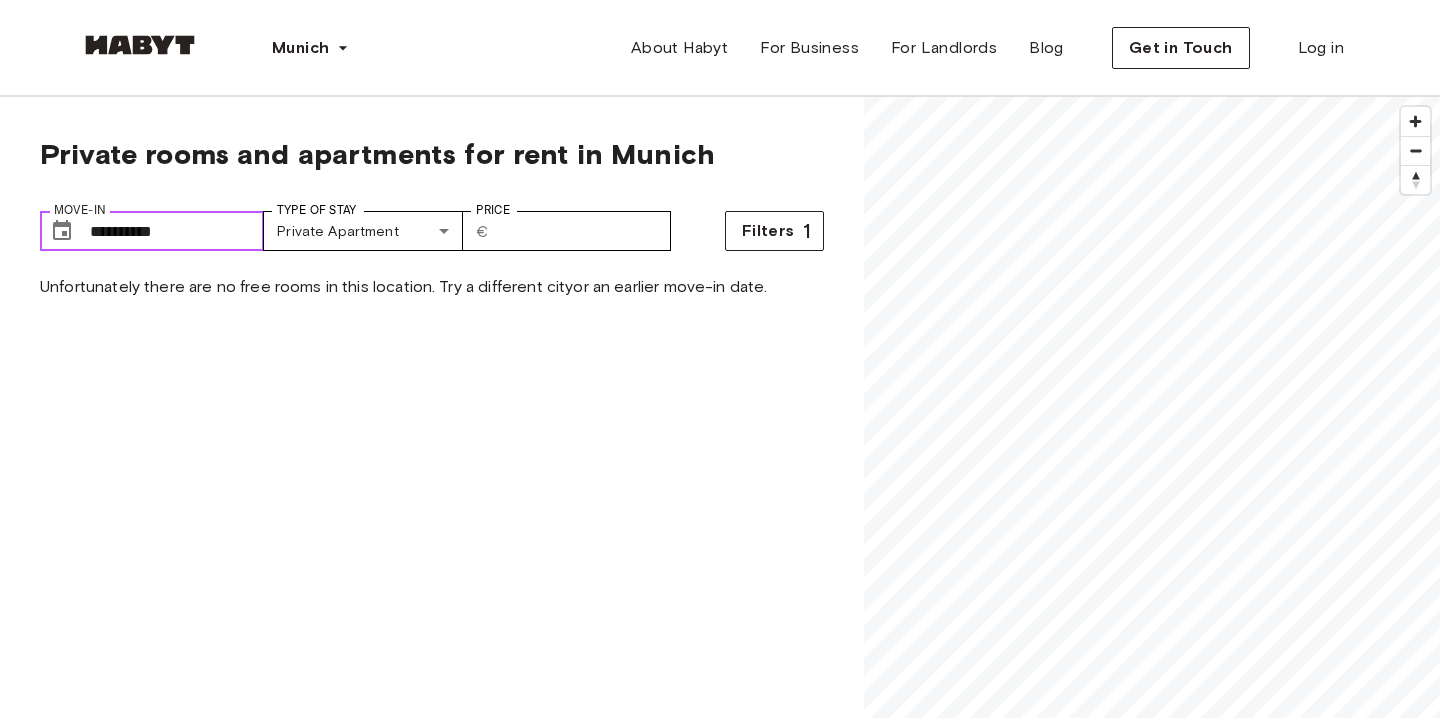click on "**********" at bounding box center [177, 231] 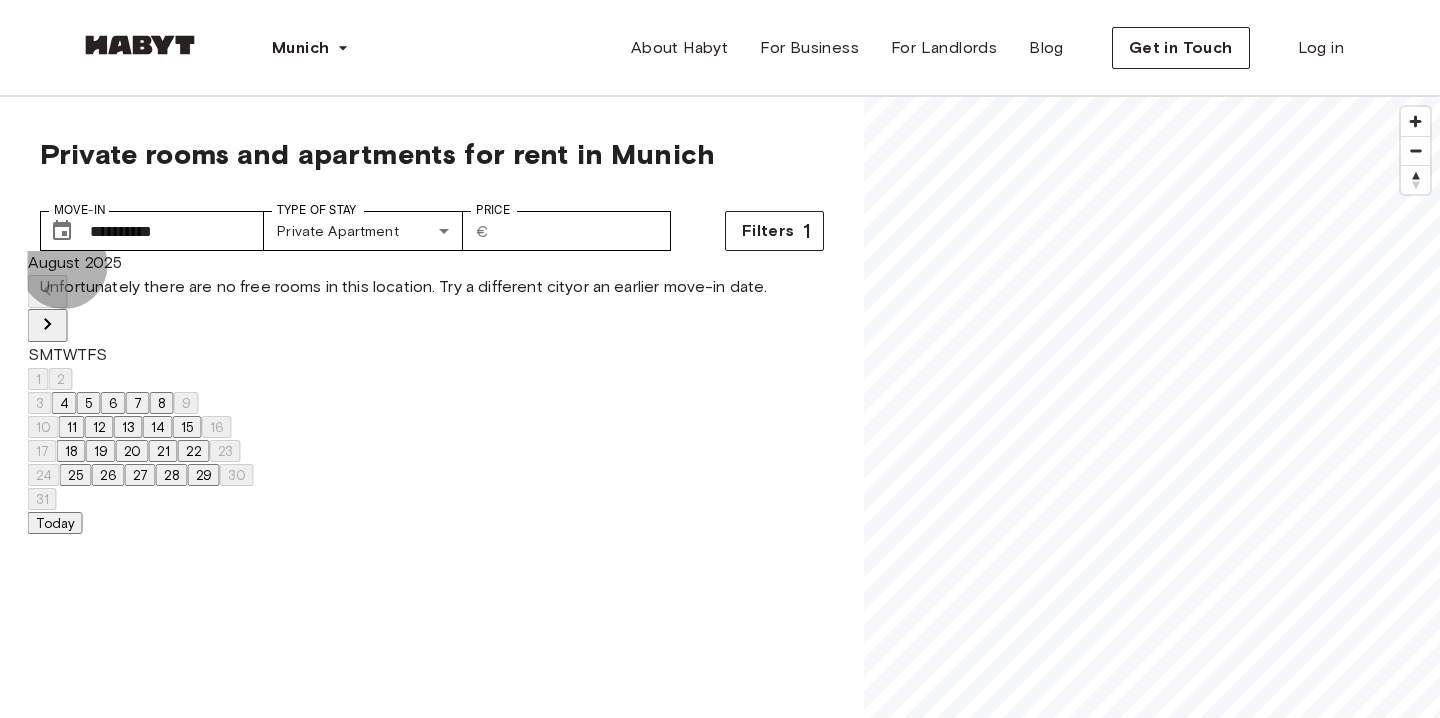 click on "Today" at bounding box center (55, 523) 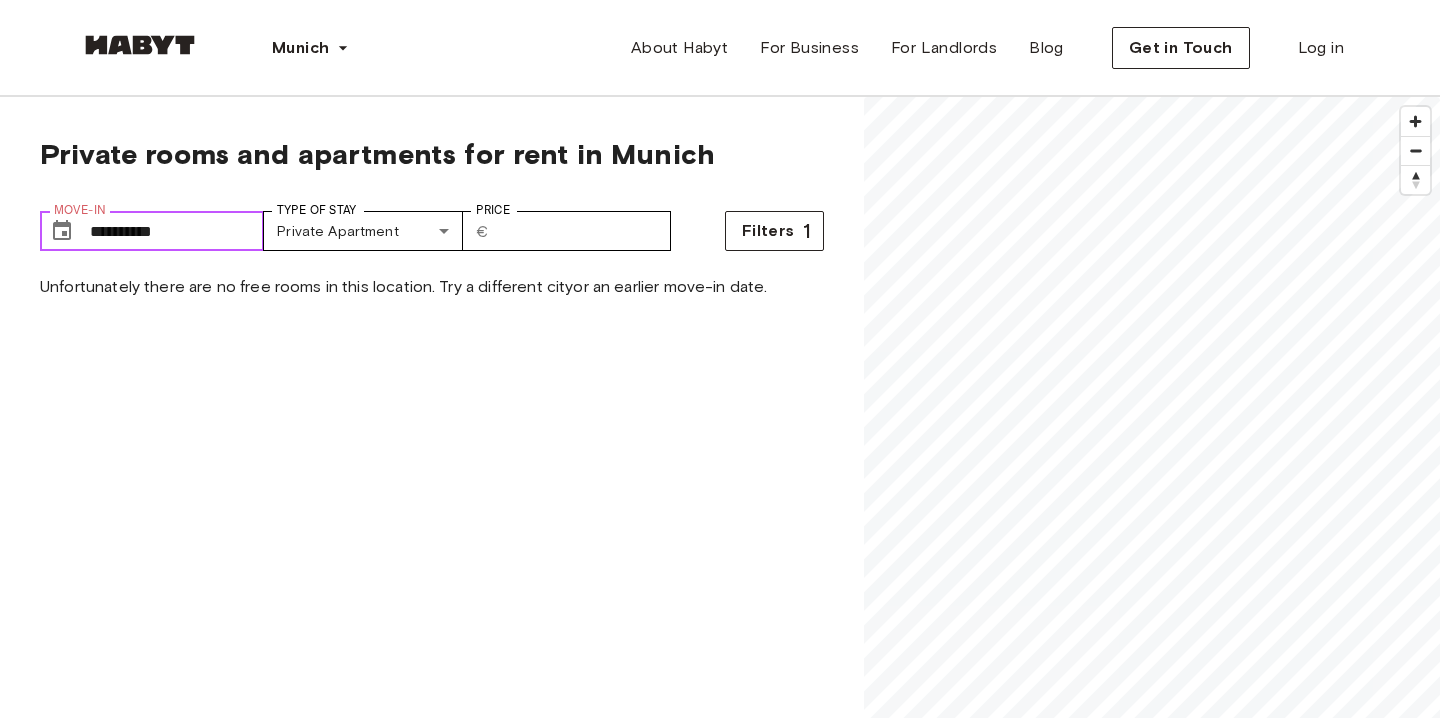 click on "**********" at bounding box center (177, 231) 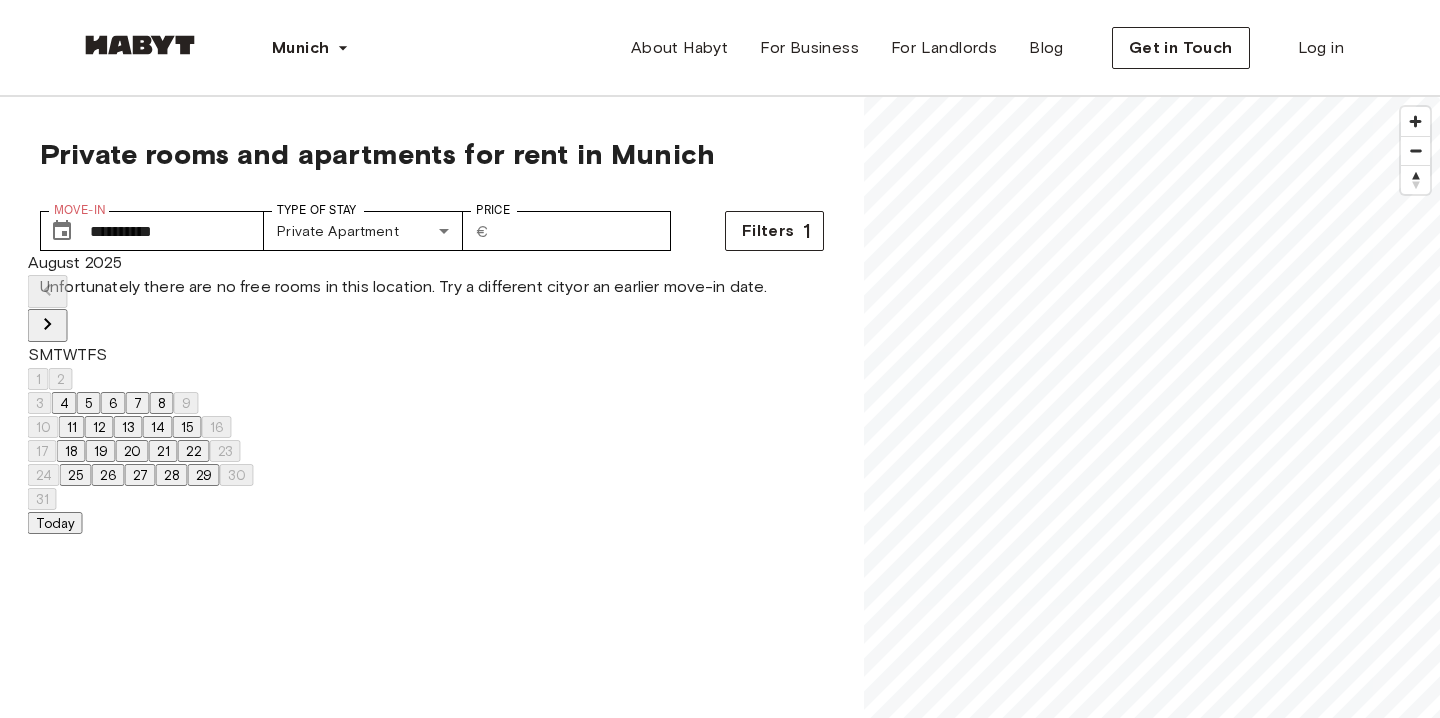 click 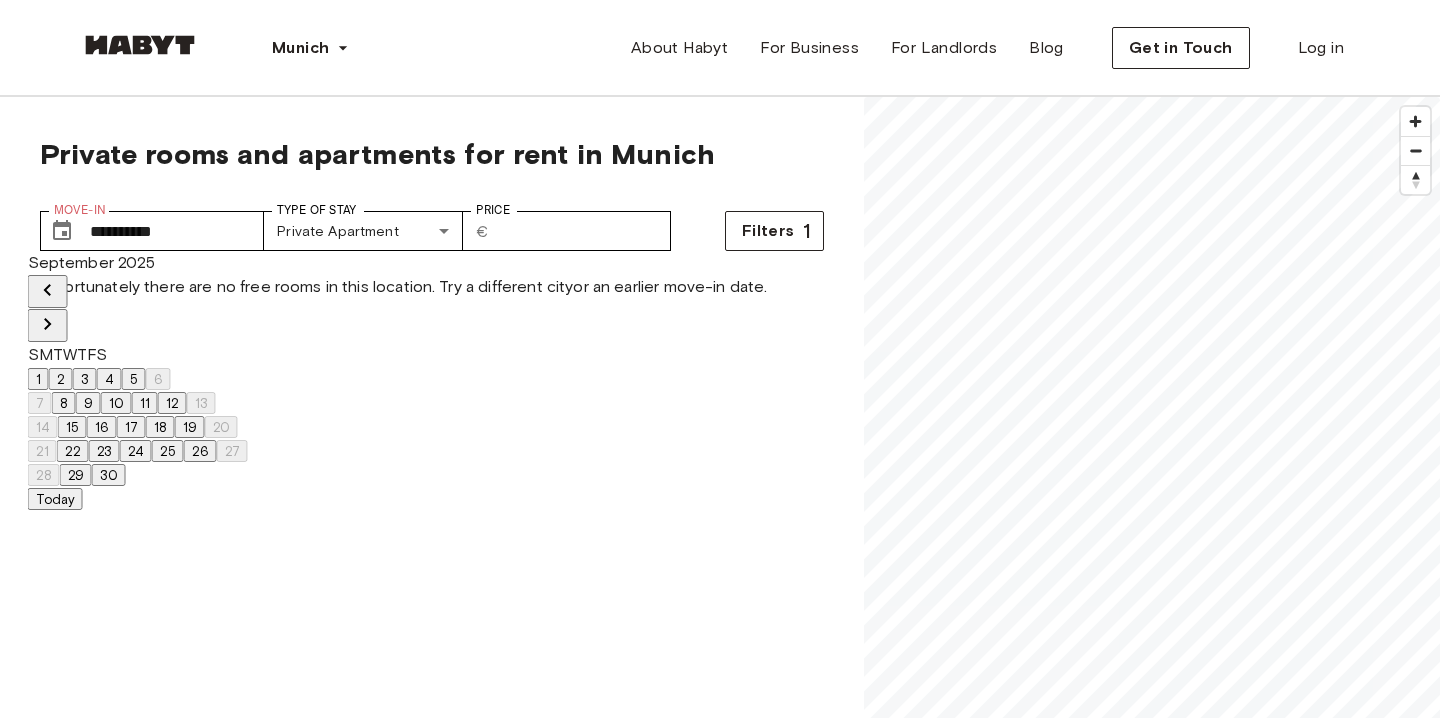 click 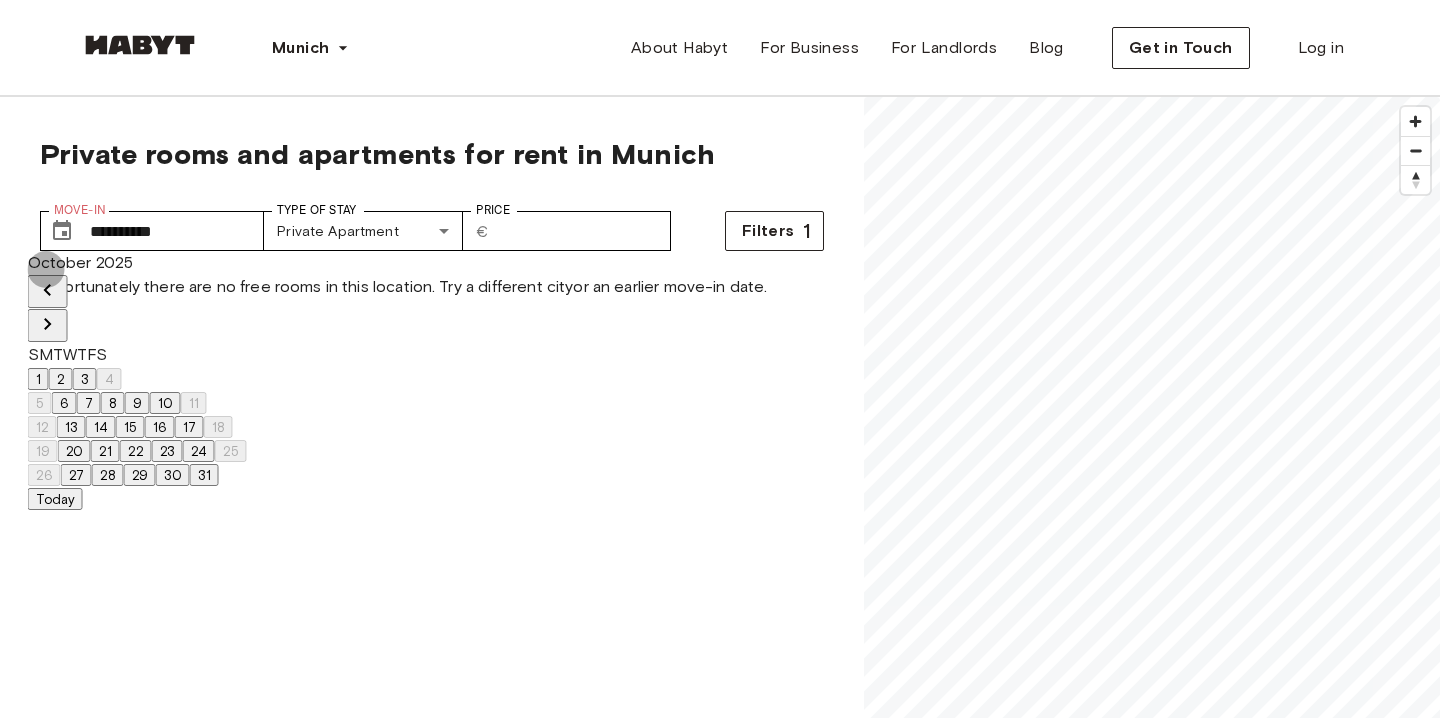 click on "1" at bounding box center (38, 379) 